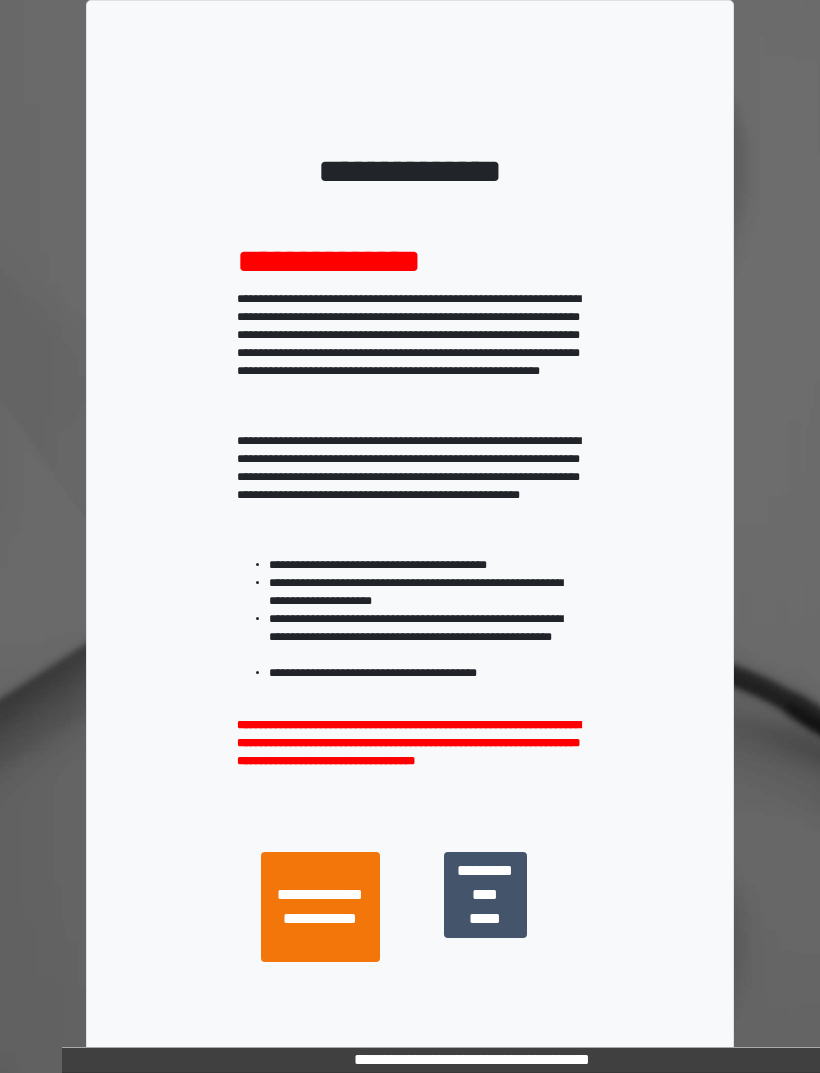 scroll, scrollTop: 0, scrollLeft: 0, axis: both 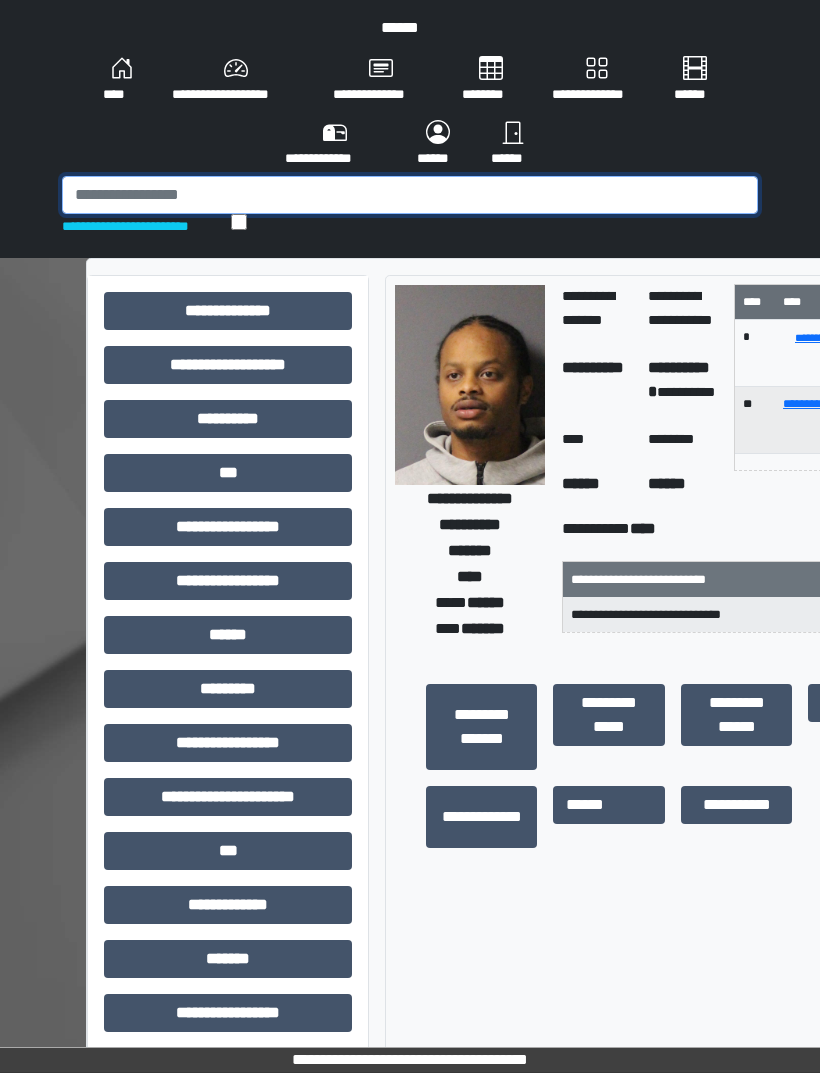 click at bounding box center (410, 195) 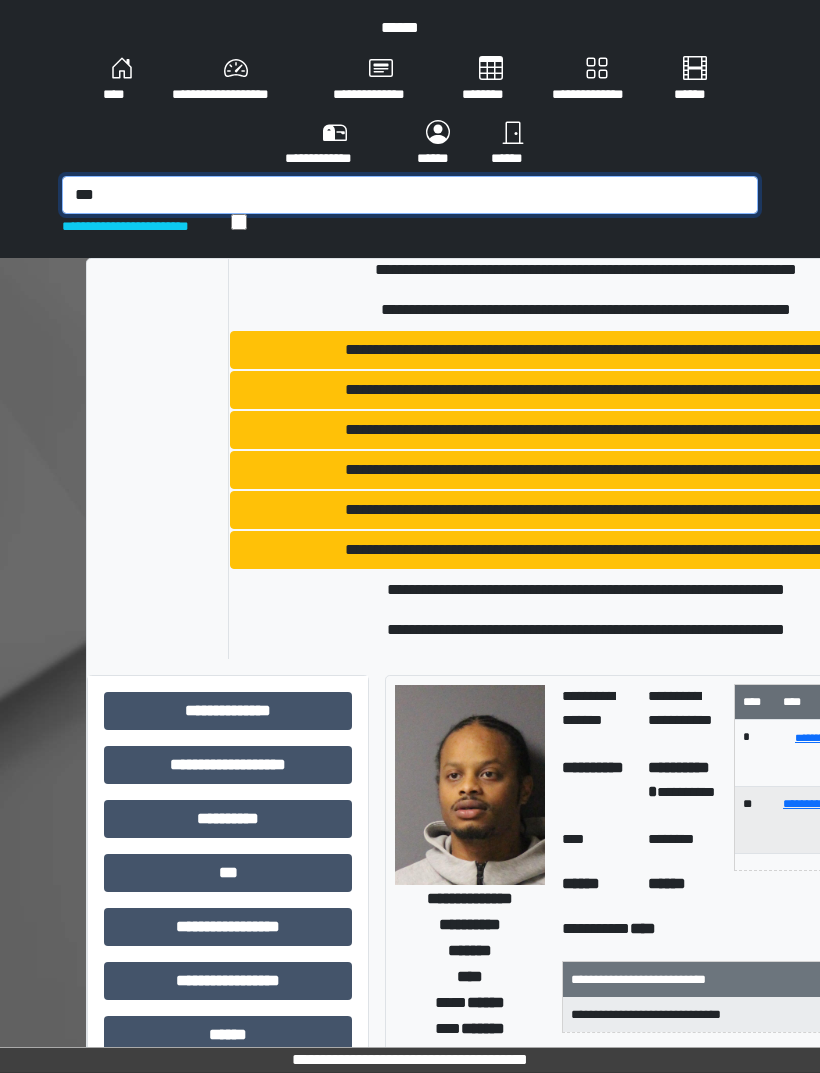 scroll, scrollTop: 1152, scrollLeft: 0, axis: vertical 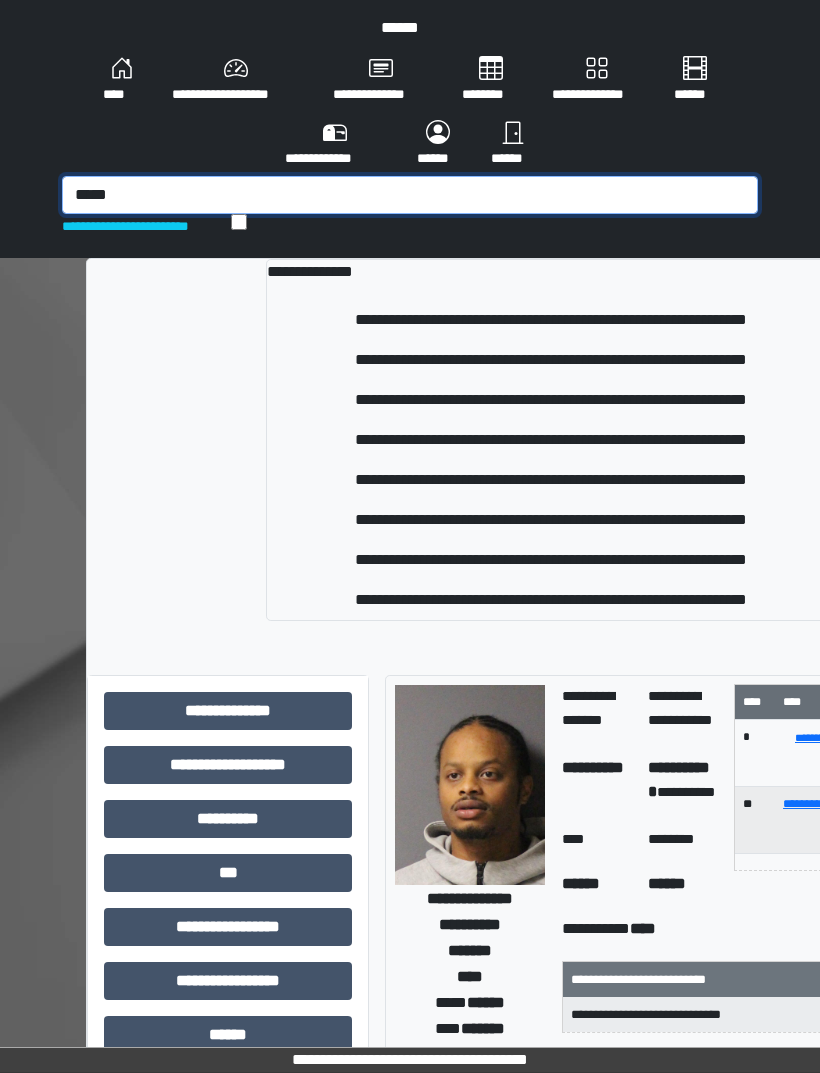 type on "*****" 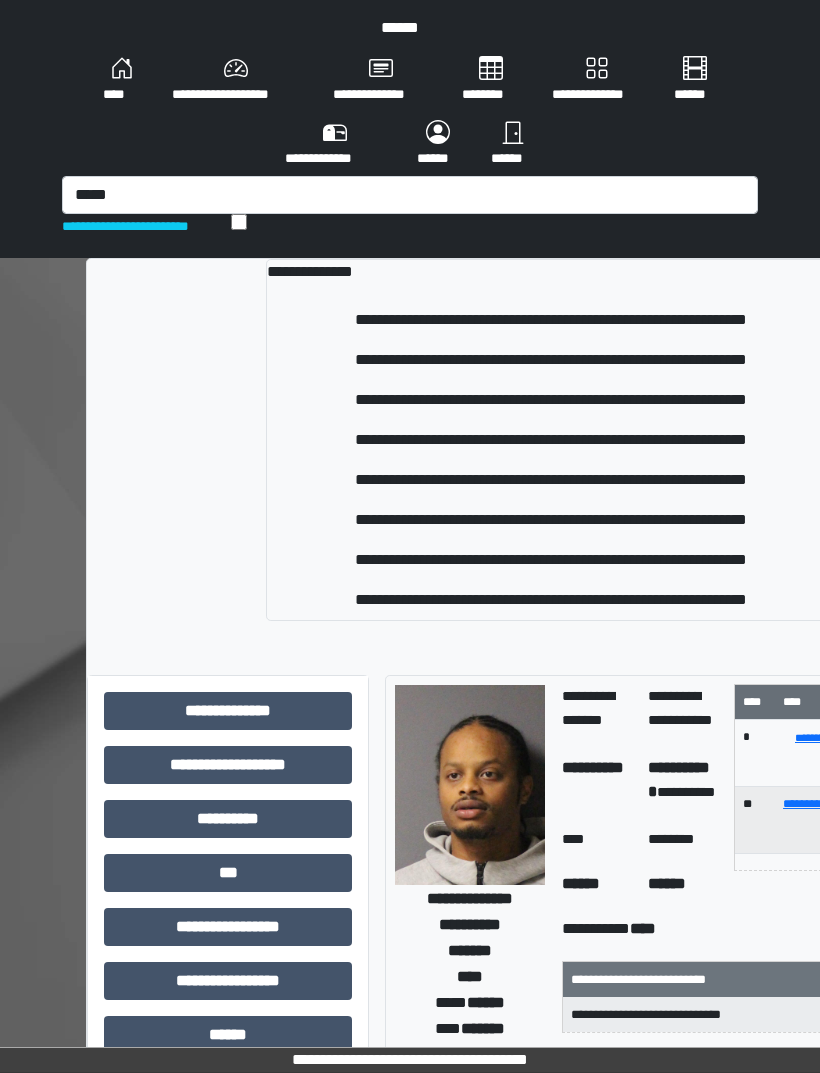 click on "**********" at bounding box center [551, 320] 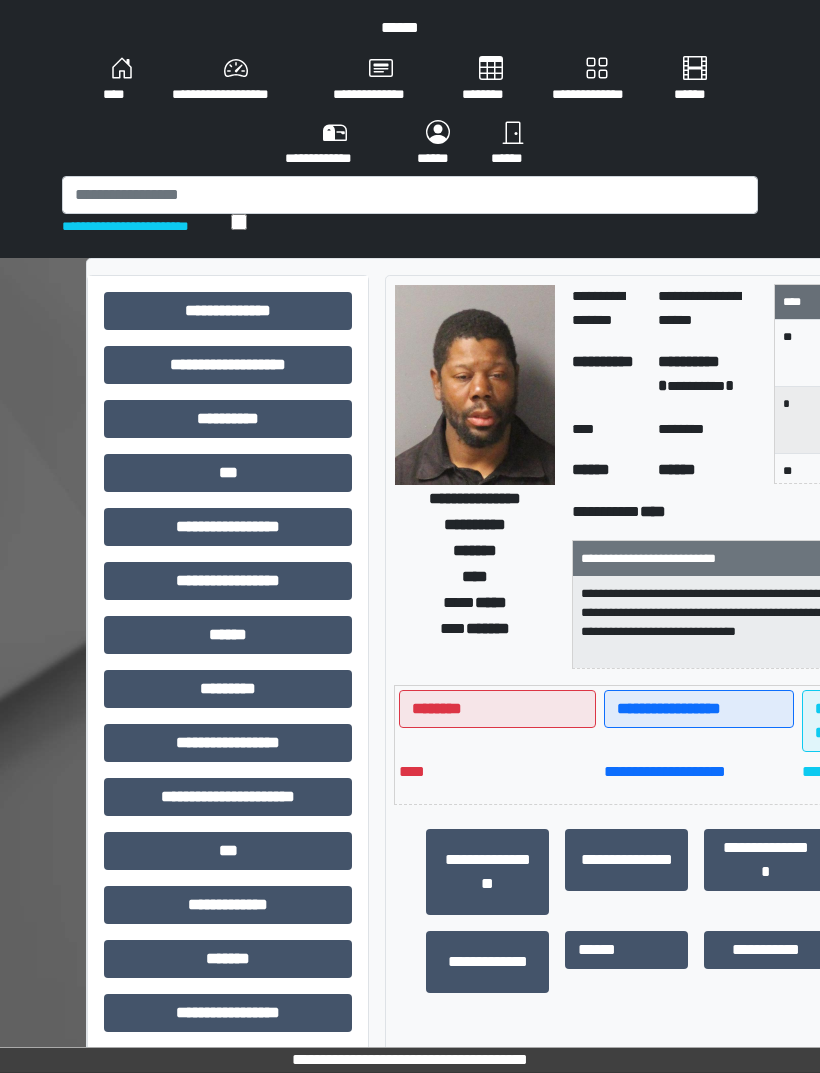 click on "***" at bounding box center [228, 473] 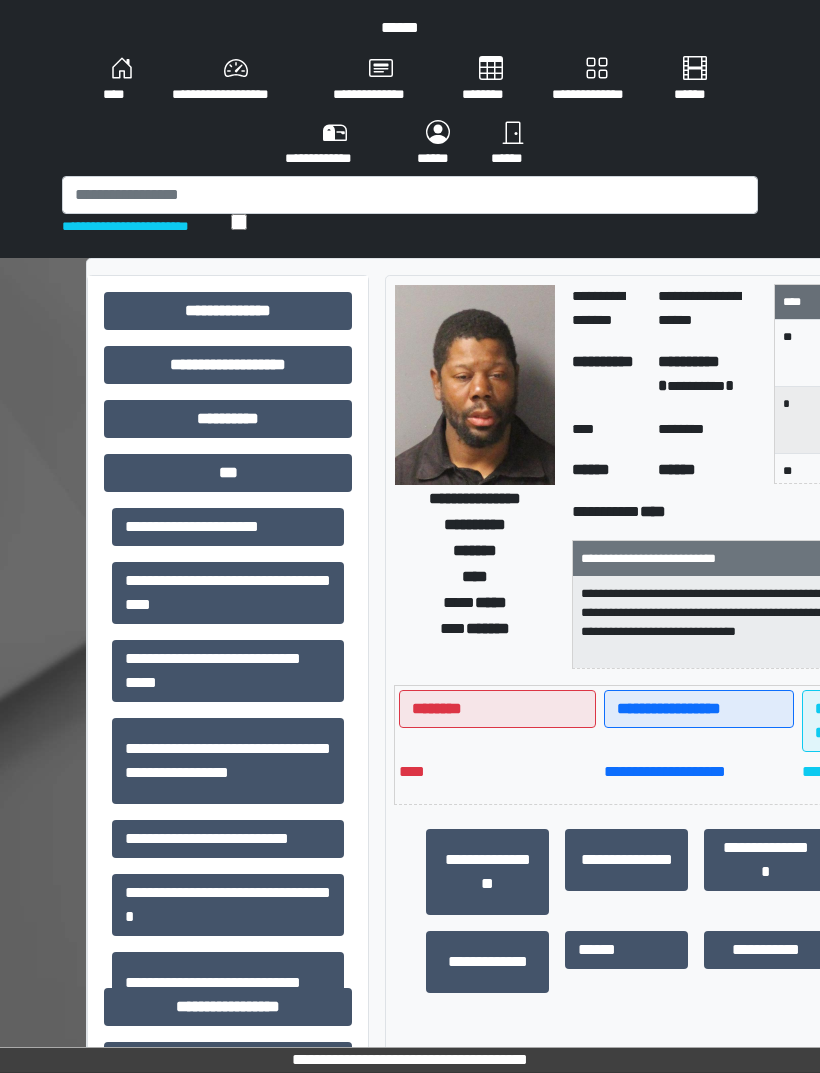 scroll, scrollTop: 399, scrollLeft: 0, axis: vertical 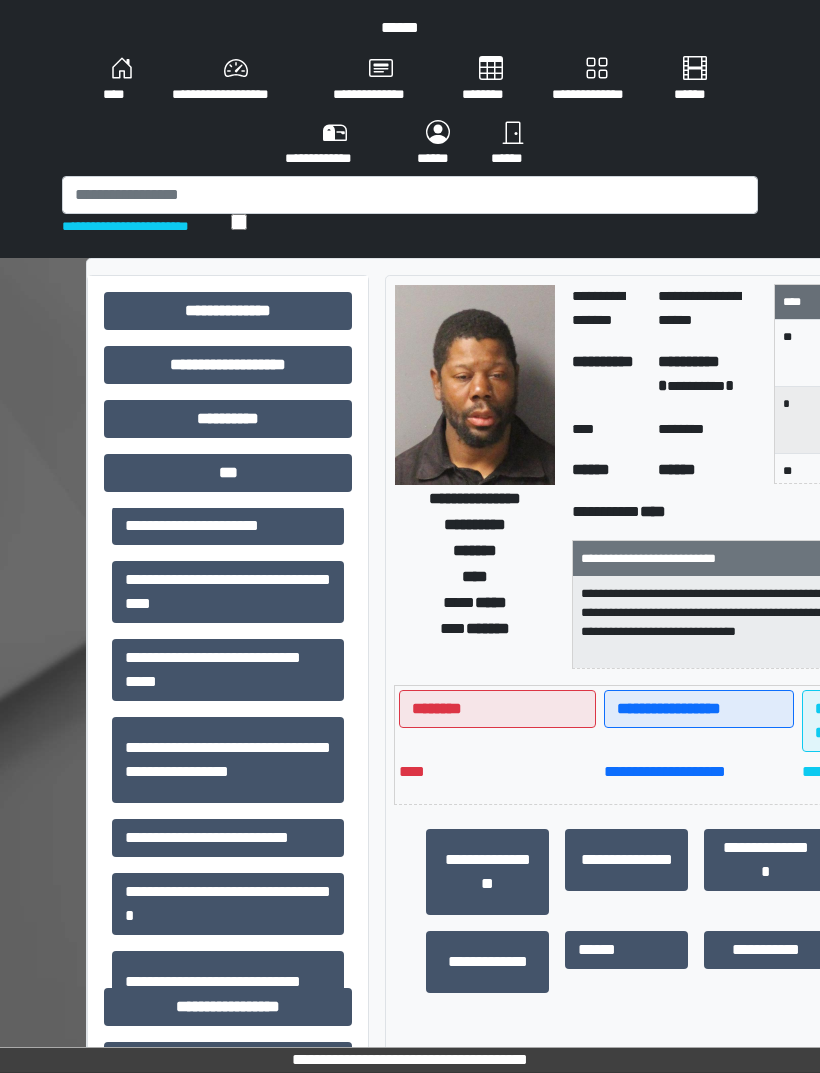 click on "**********" at bounding box center [228, 760] 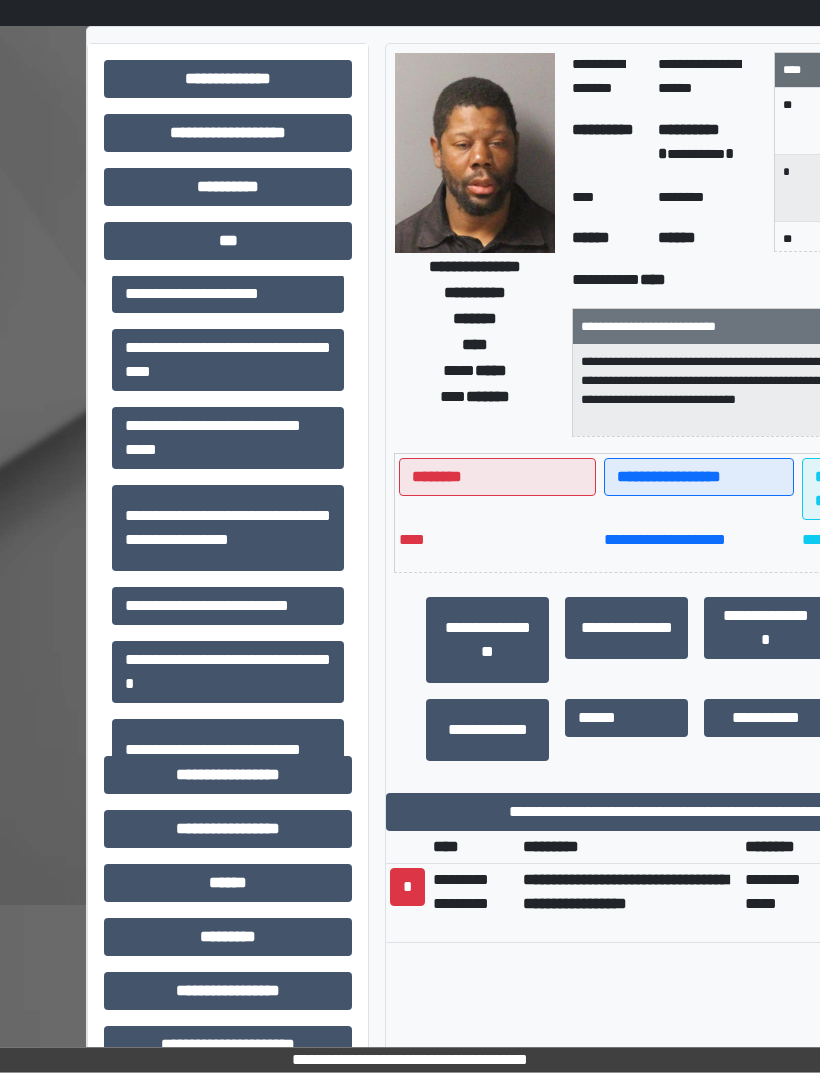 scroll, scrollTop: 233, scrollLeft: 0, axis: vertical 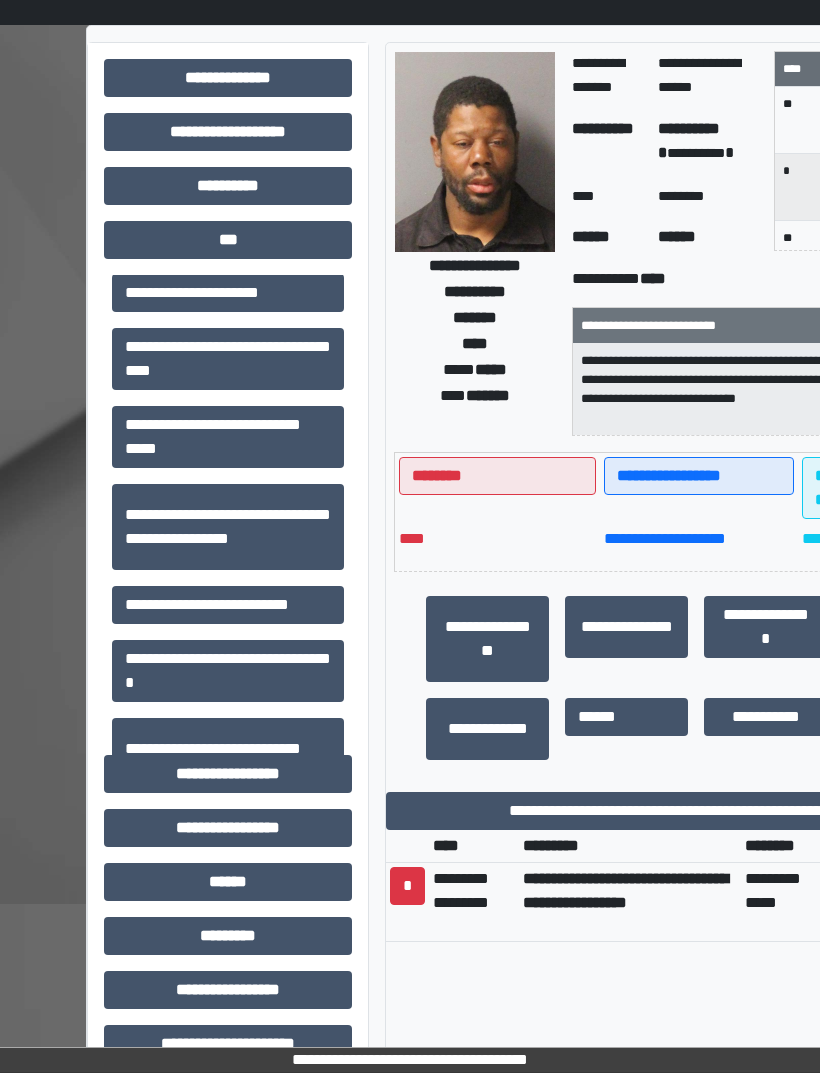 click on "**********" at bounding box center (696, 811) 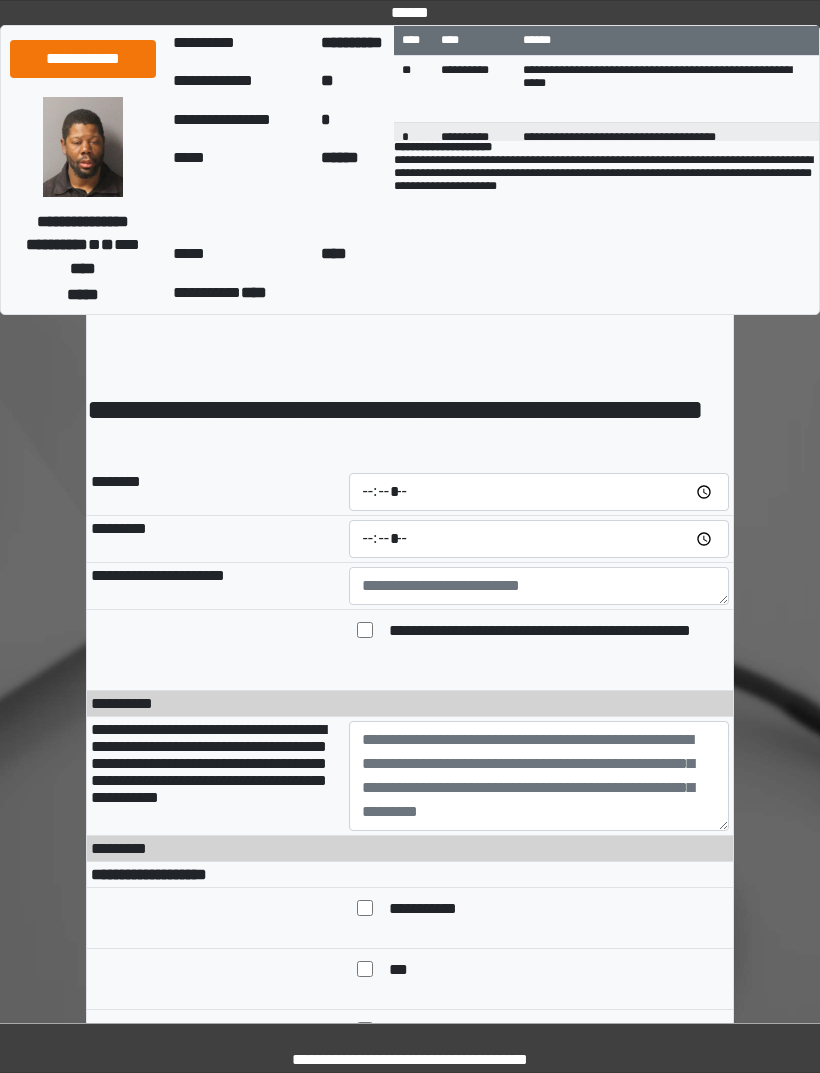 scroll, scrollTop: 0, scrollLeft: 0, axis: both 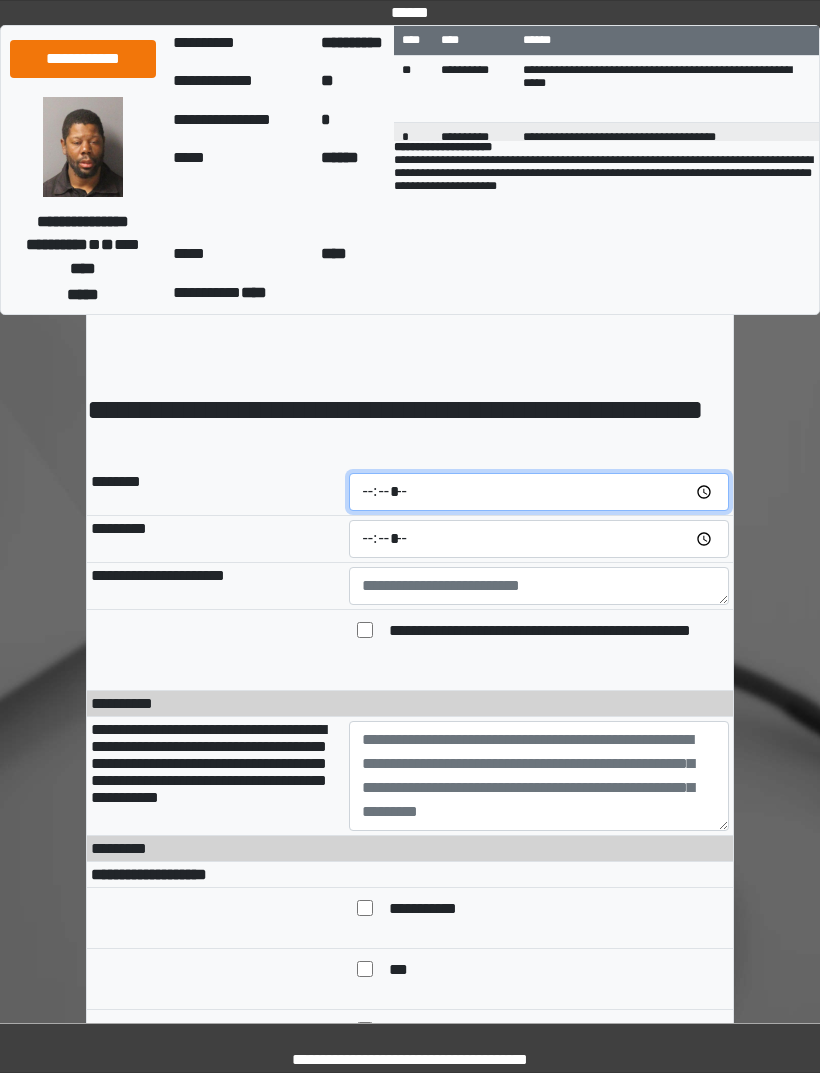 click at bounding box center [539, 492] 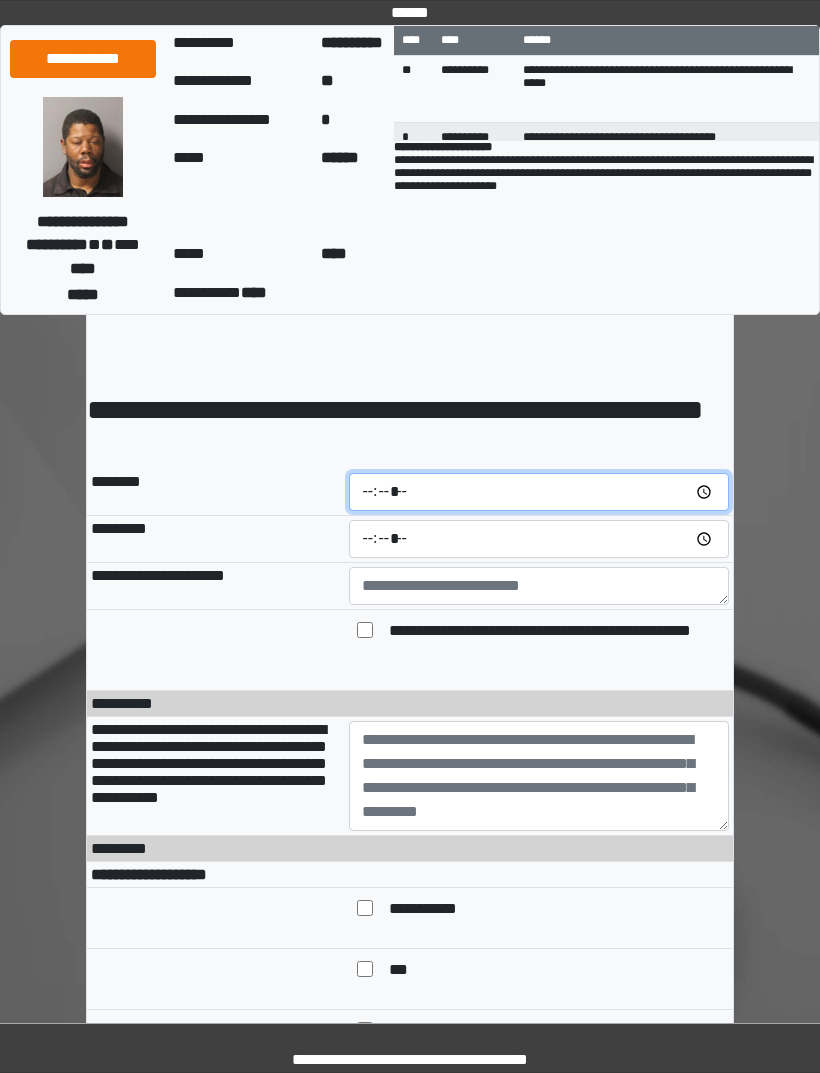 type on "*****" 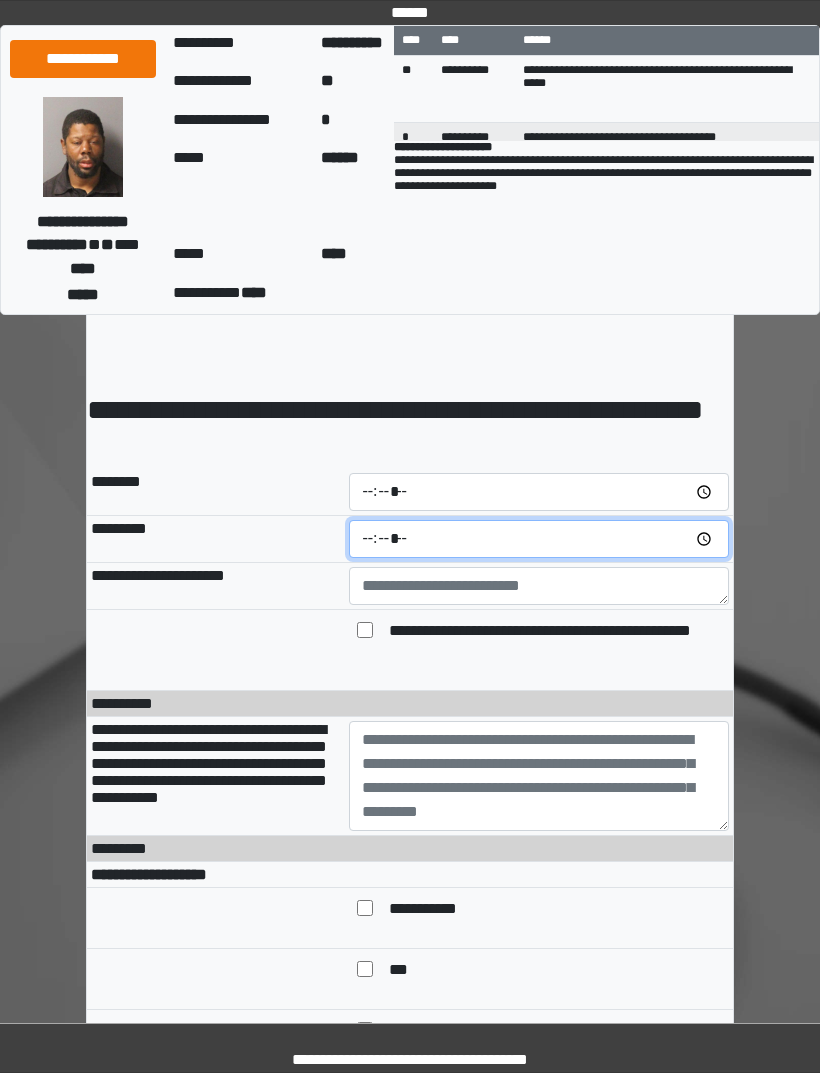click at bounding box center [539, 539] 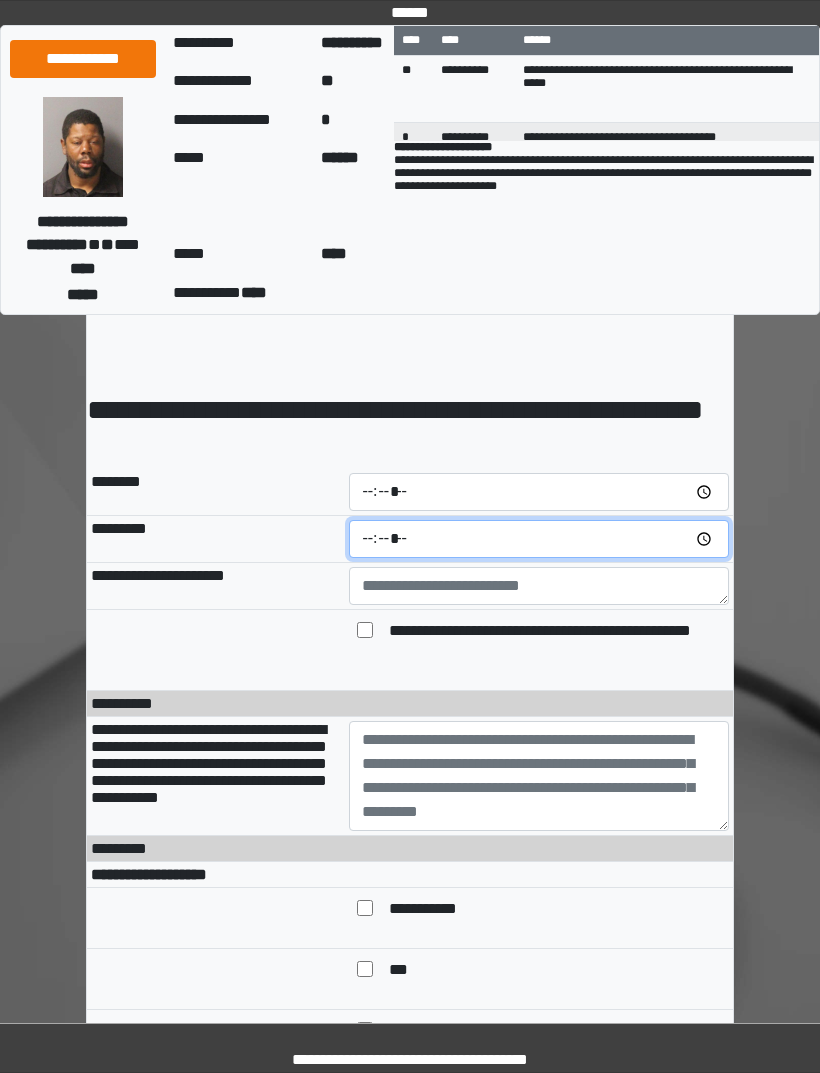 click on "*****" at bounding box center [539, 539] 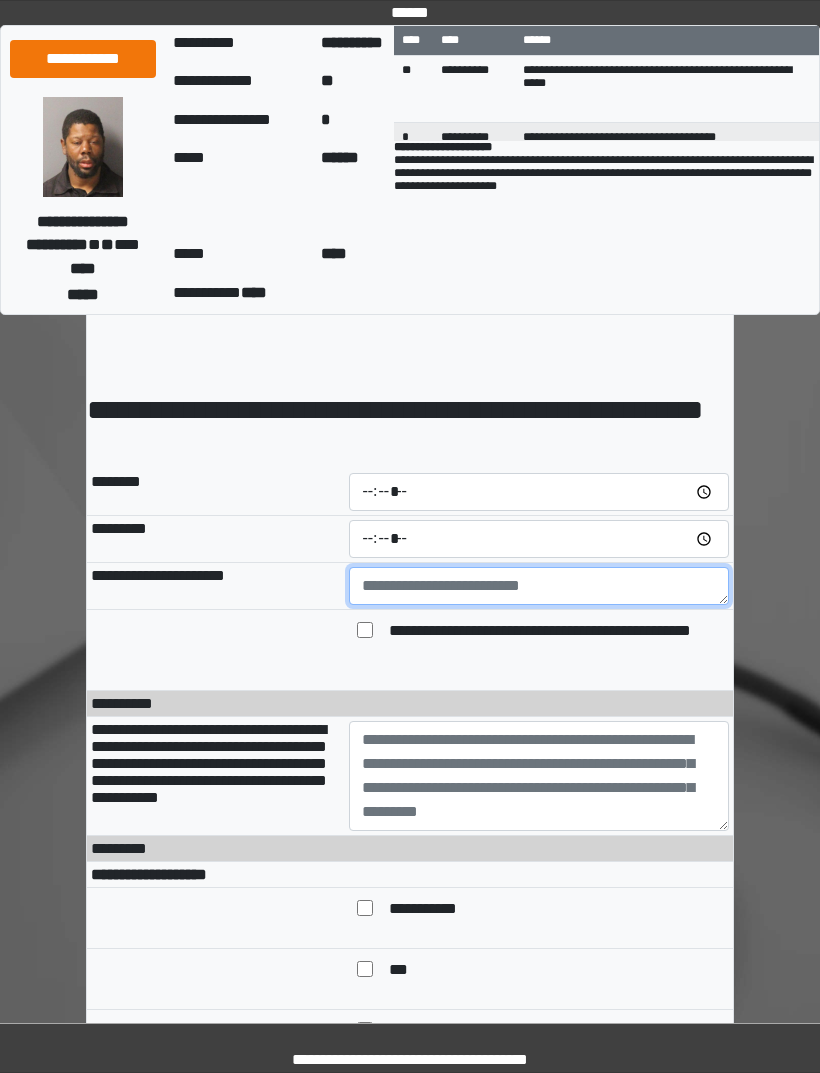 click at bounding box center (539, 586) 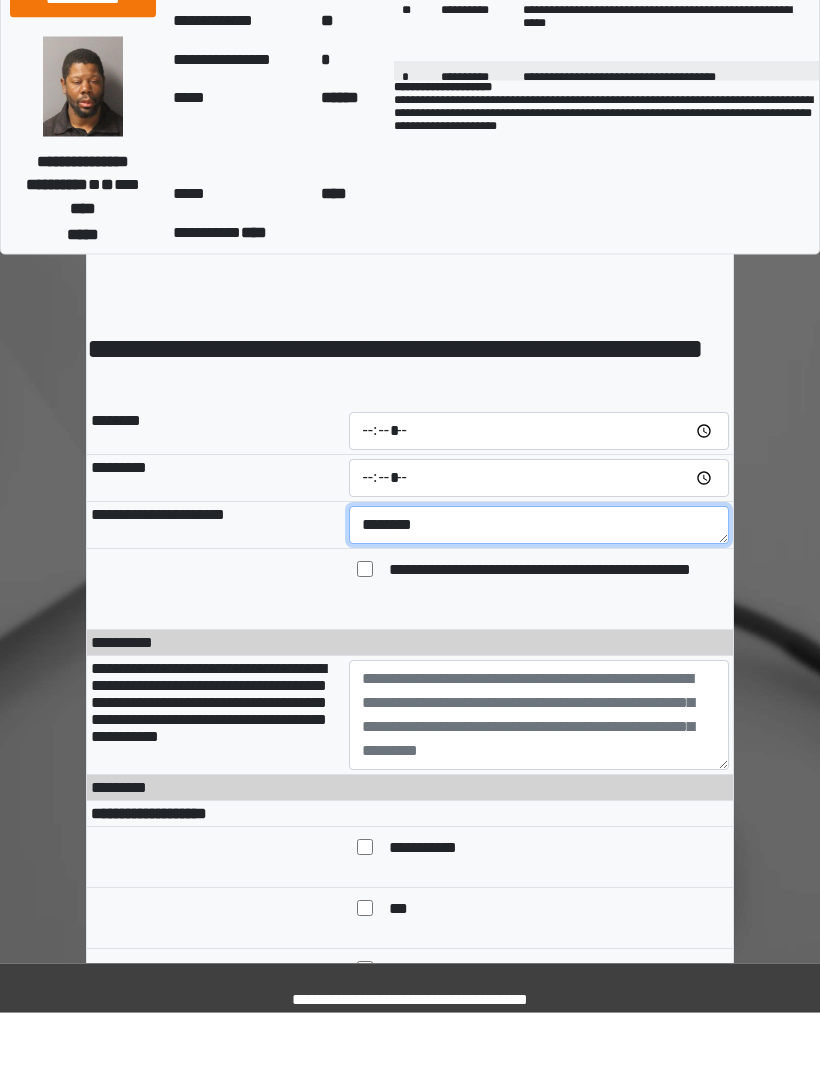 type on "*******" 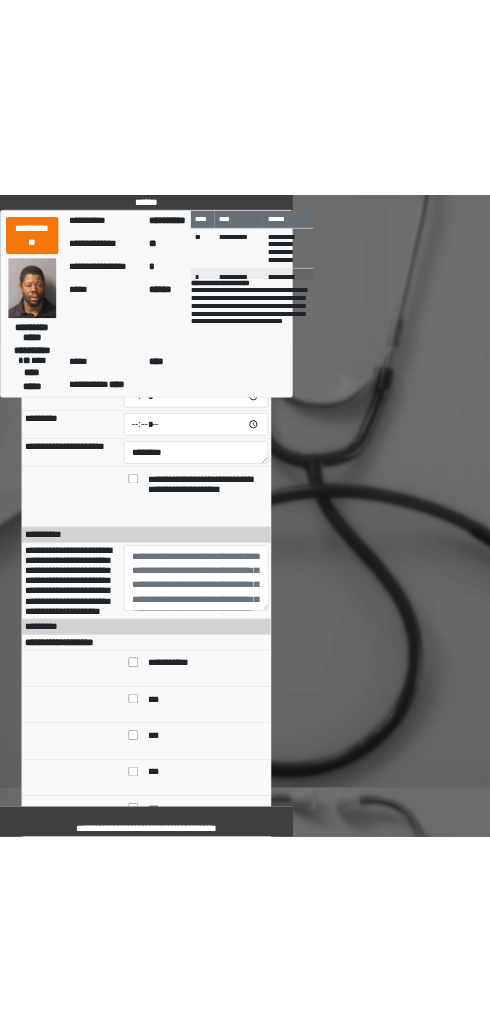 scroll, scrollTop: 0, scrollLeft: 0, axis: both 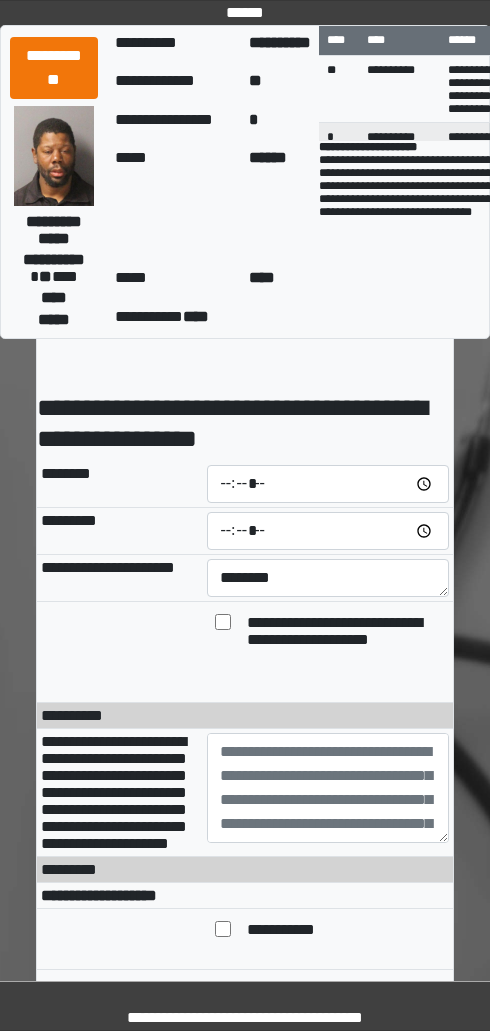 click on "**********" at bounding box center (114, 792) 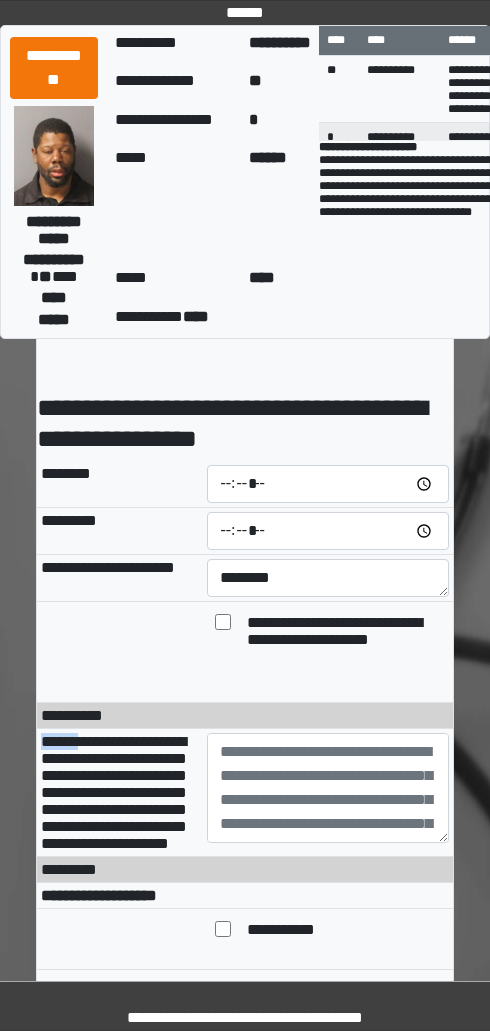click on "**********" at bounding box center (114, 792) 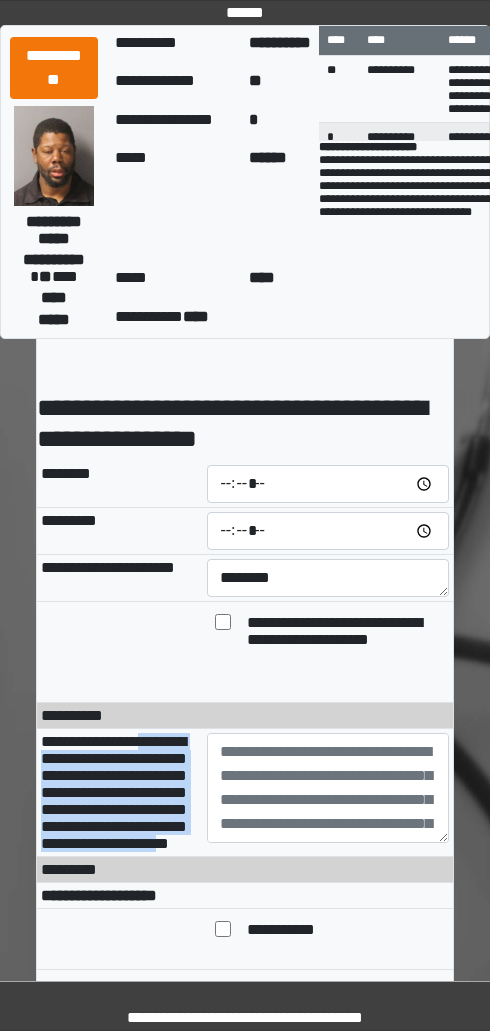 copy on "**********" 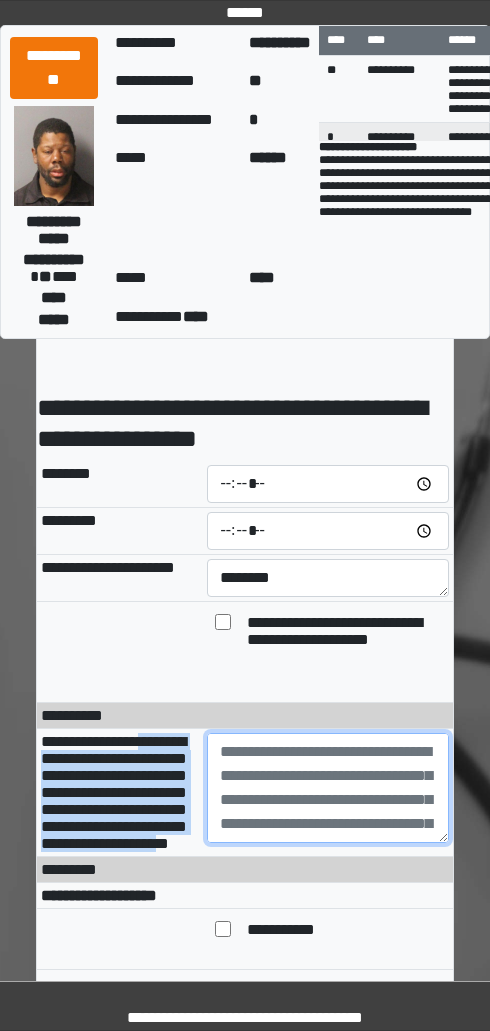 click at bounding box center [328, 788] 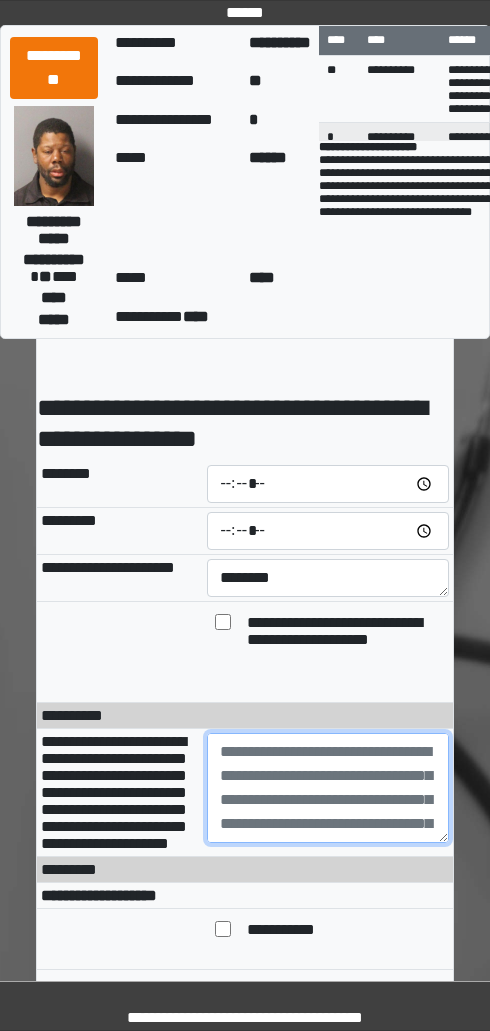 scroll, scrollTop: 146, scrollLeft: 0, axis: vertical 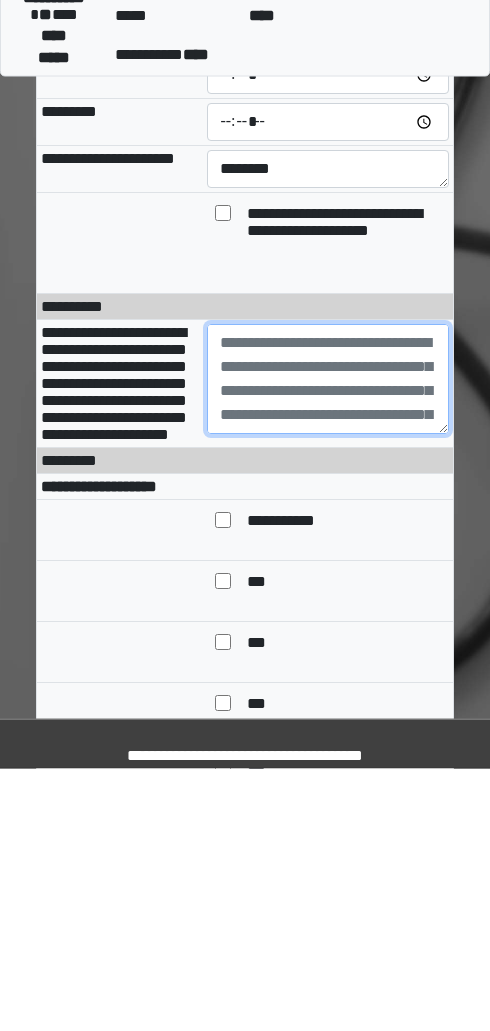 click at bounding box center [328, 642] 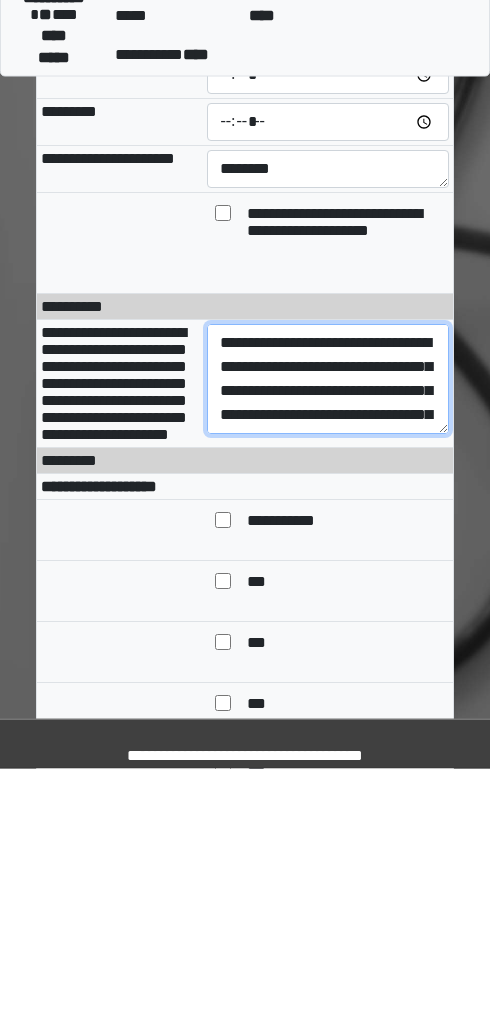 scroll, scrollTop: 48, scrollLeft: 0, axis: vertical 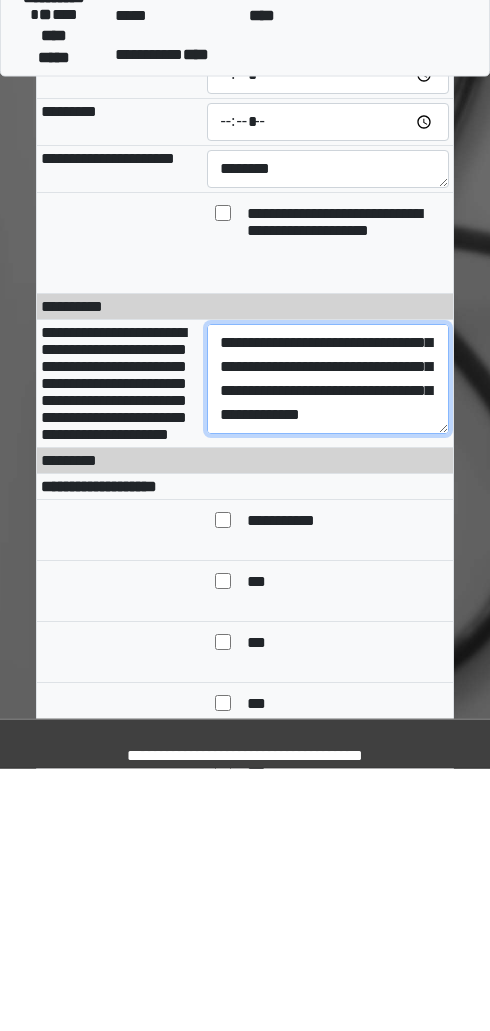 click on "**********" at bounding box center [328, 642] 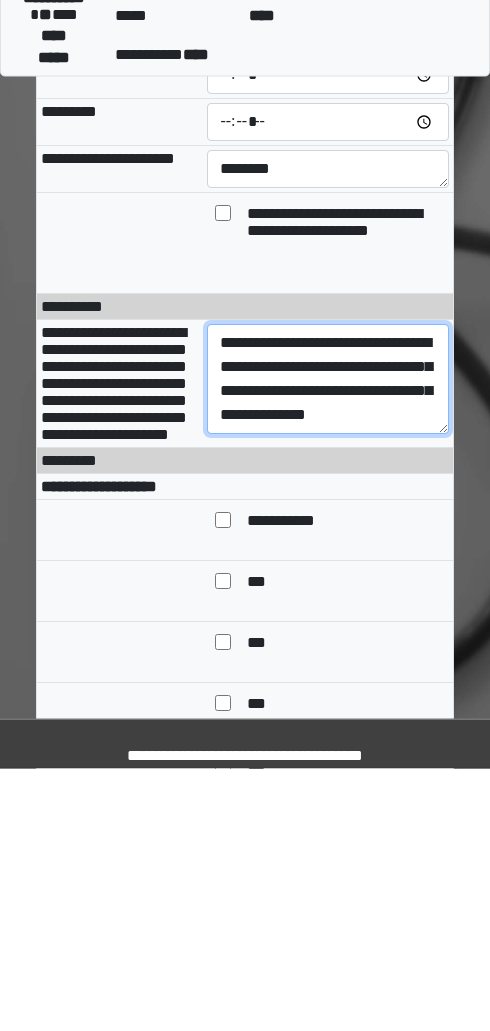 scroll, scrollTop: 0, scrollLeft: 0, axis: both 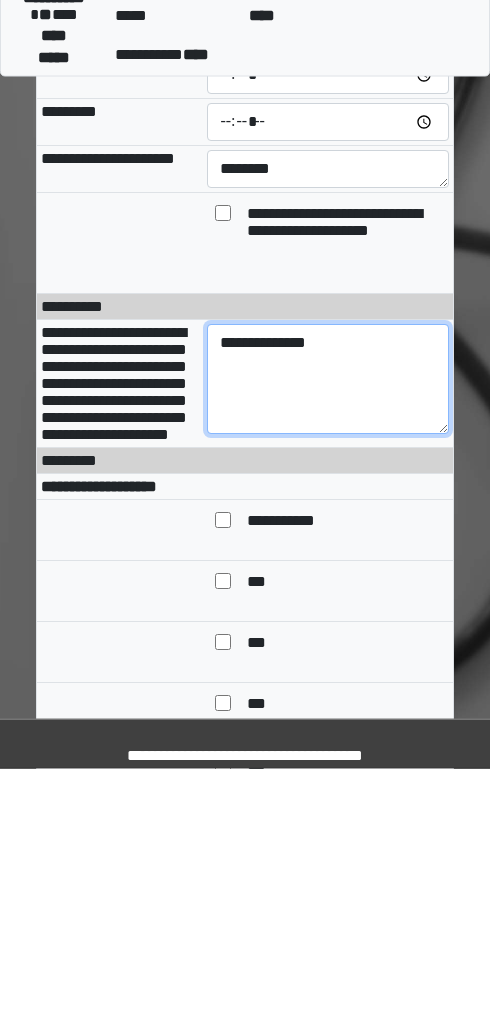 type on "*********" 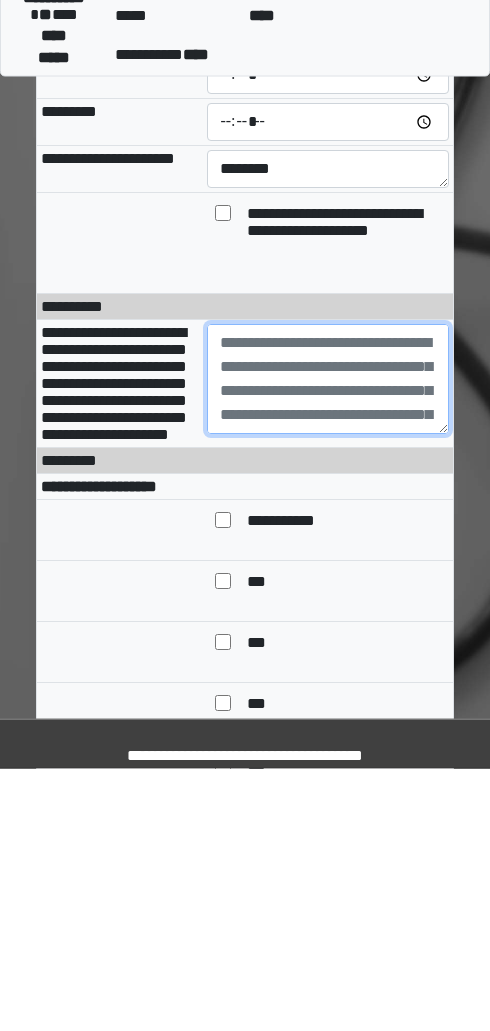 scroll, scrollTop: 409, scrollLeft: 0, axis: vertical 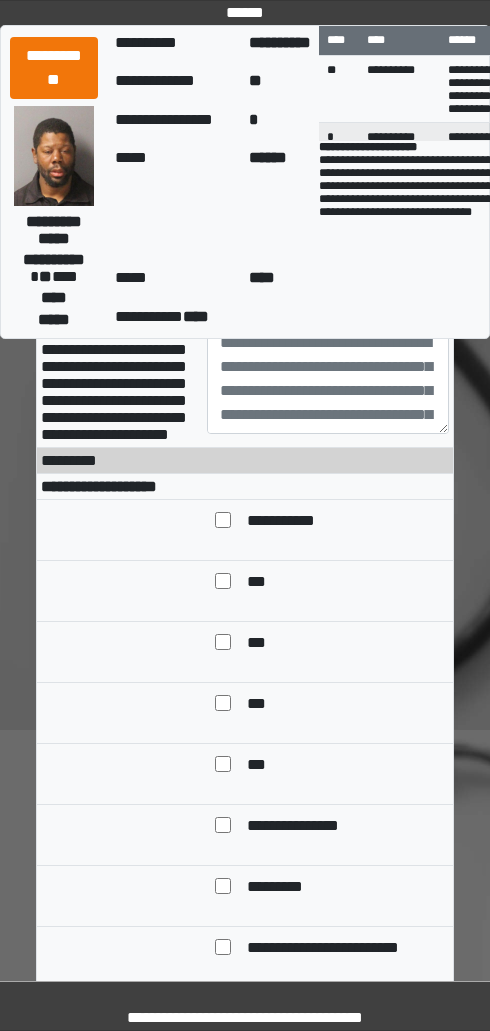 click on "**********" at bounding box center (328, 530) 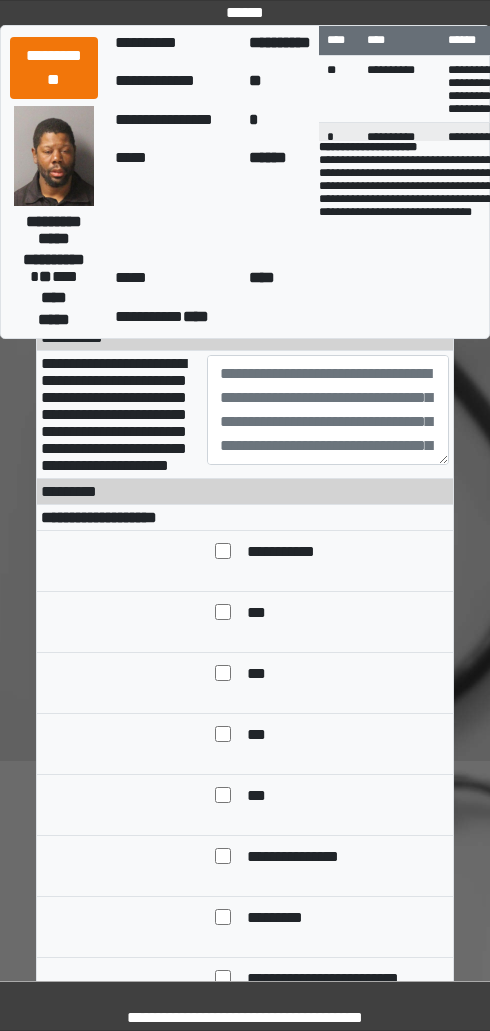 scroll, scrollTop: 363, scrollLeft: 0, axis: vertical 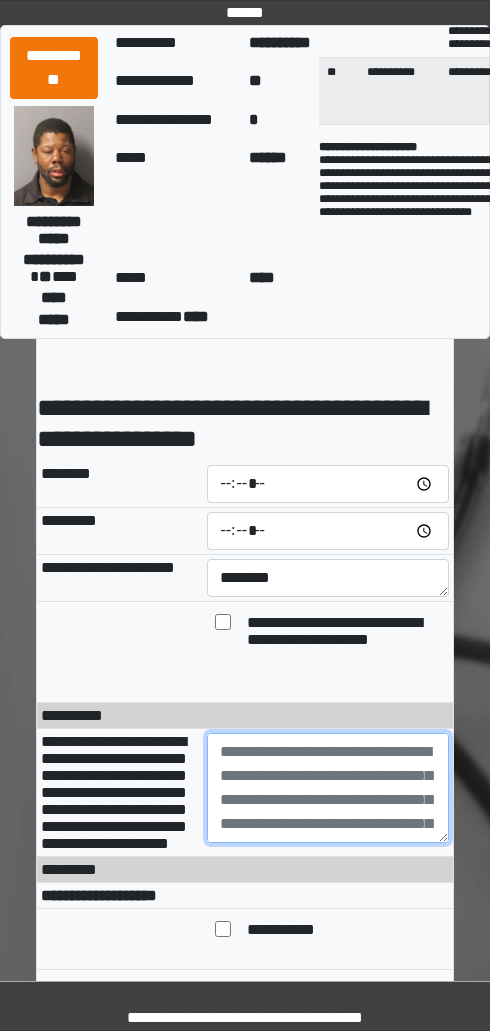 click at bounding box center (328, 788) 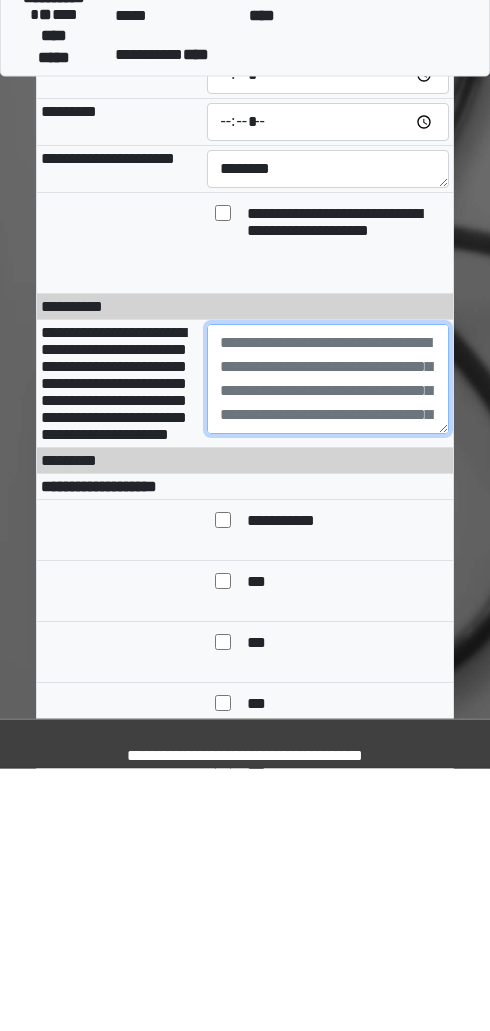 click at bounding box center (328, 642) 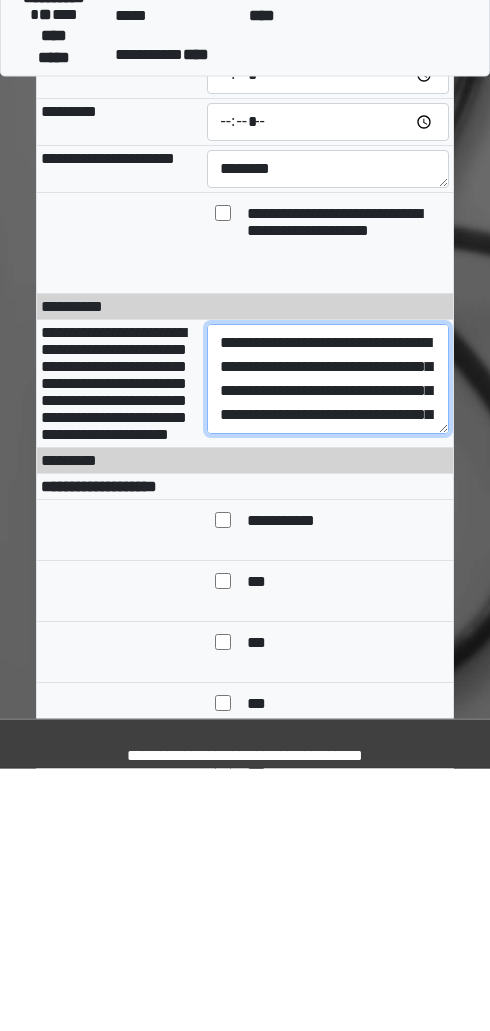 scroll, scrollTop: 216, scrollLeft: 0, axis: vertical 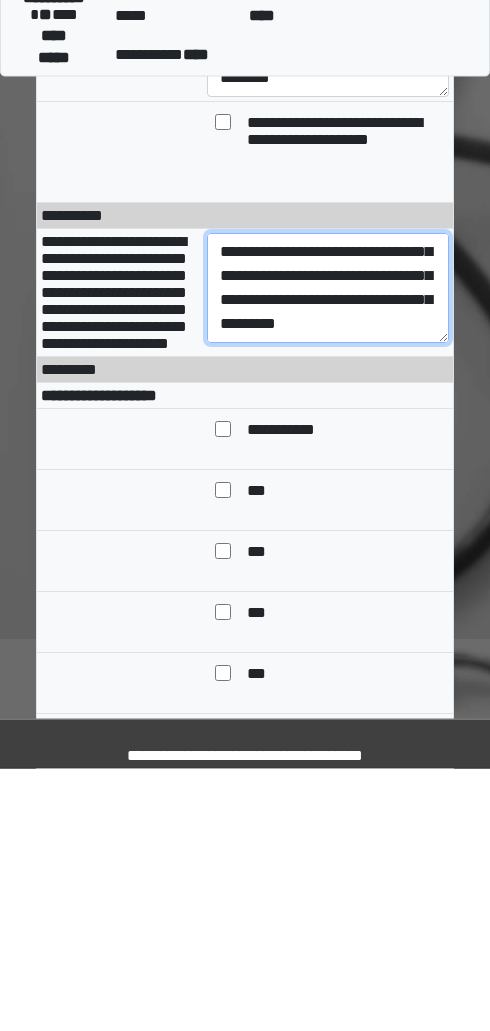 type on "**********" 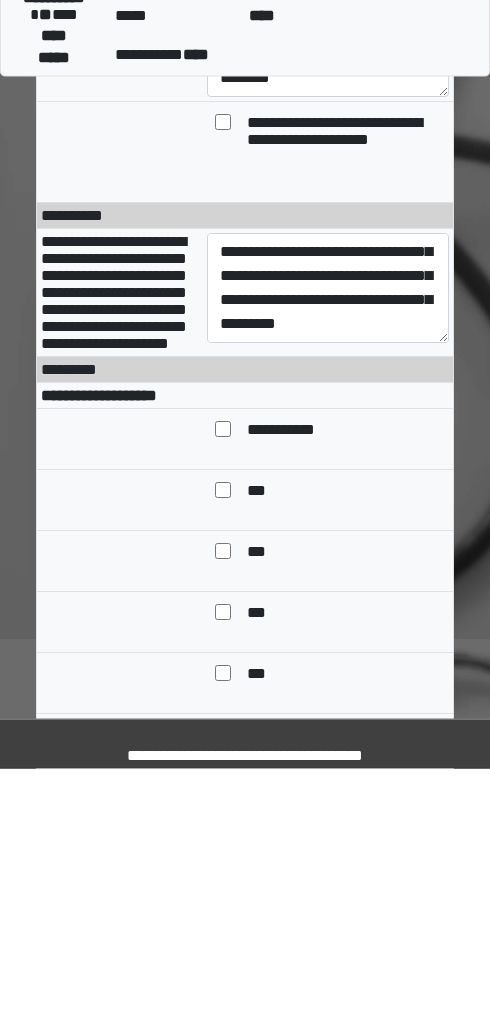 click on "**********" at bounding box center [99, 658] 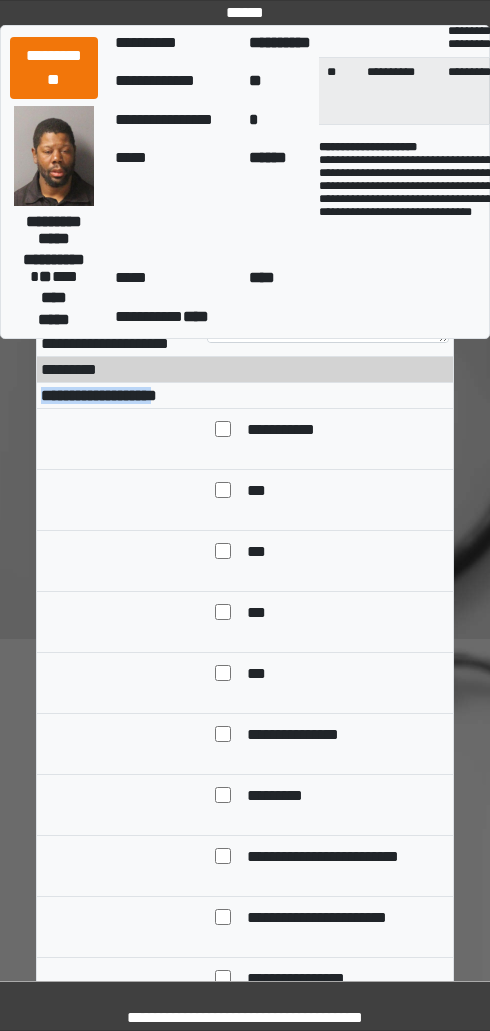 copy on "**********" 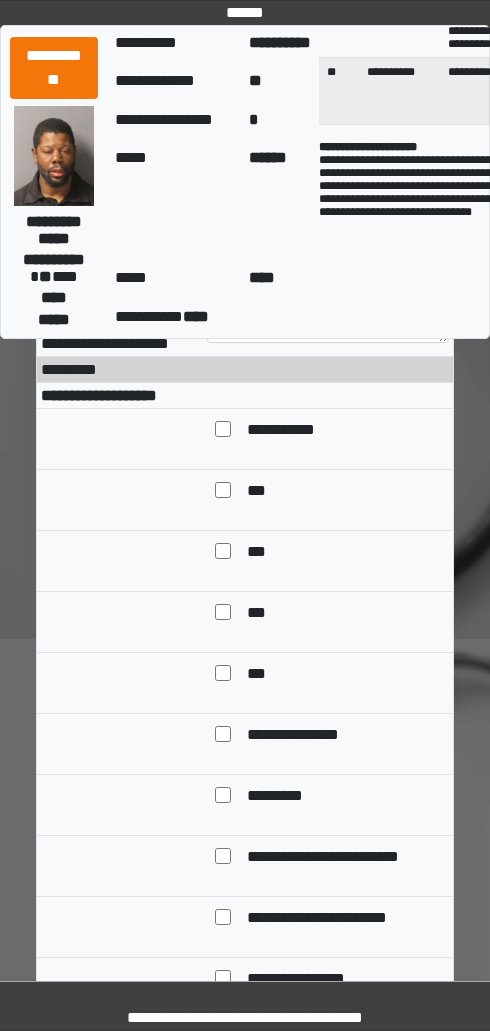 click on "**********" at bounding box center [339, 858] 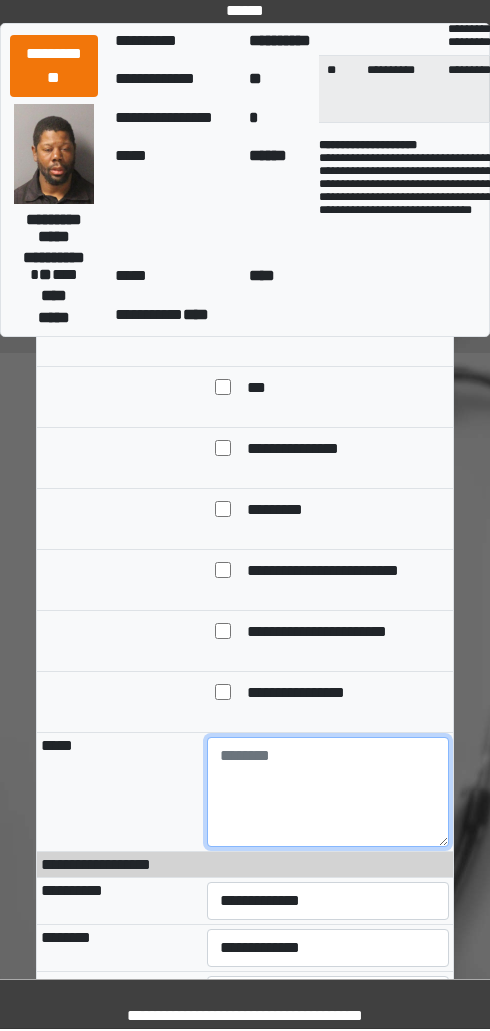 click at bounding box center [328, 794] 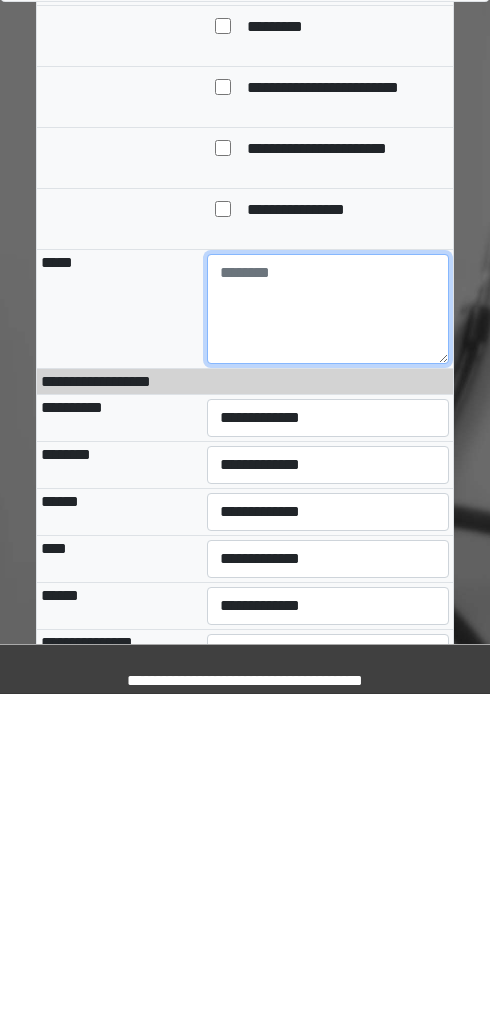click at bounding box center (328, 646) 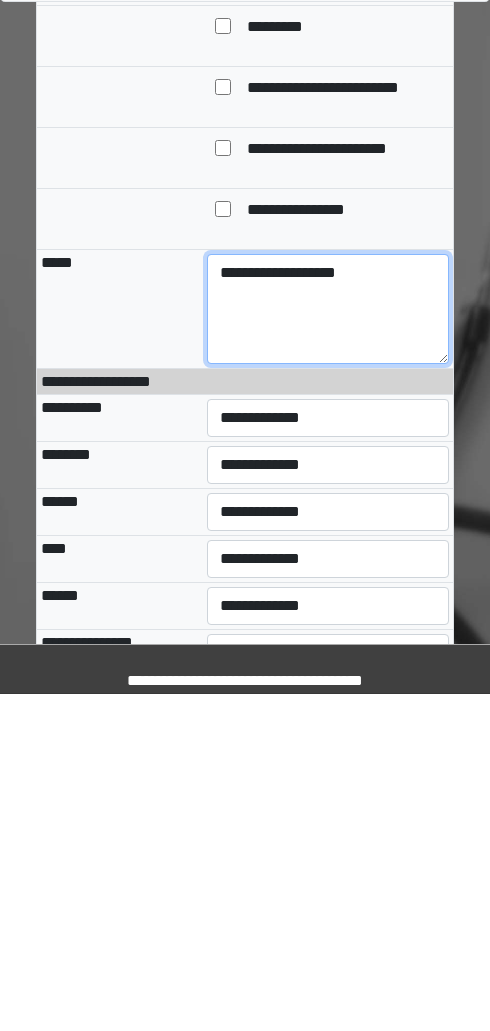 type on "**********" 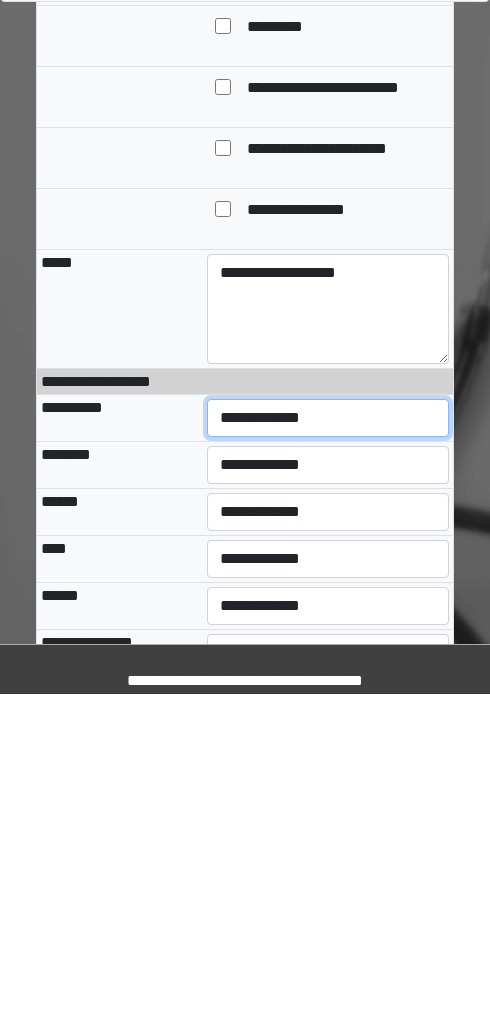 click on "**********" at bounding box center [328, 755] 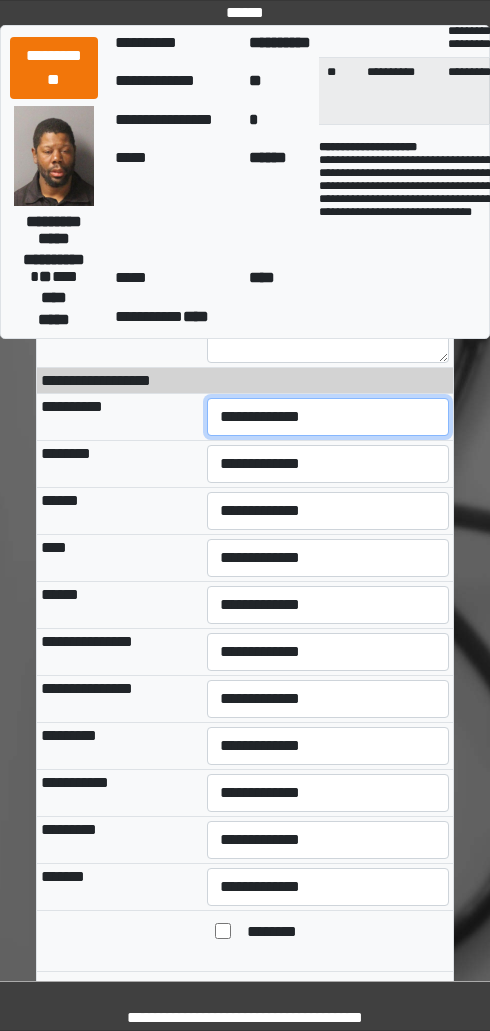 select on "***" 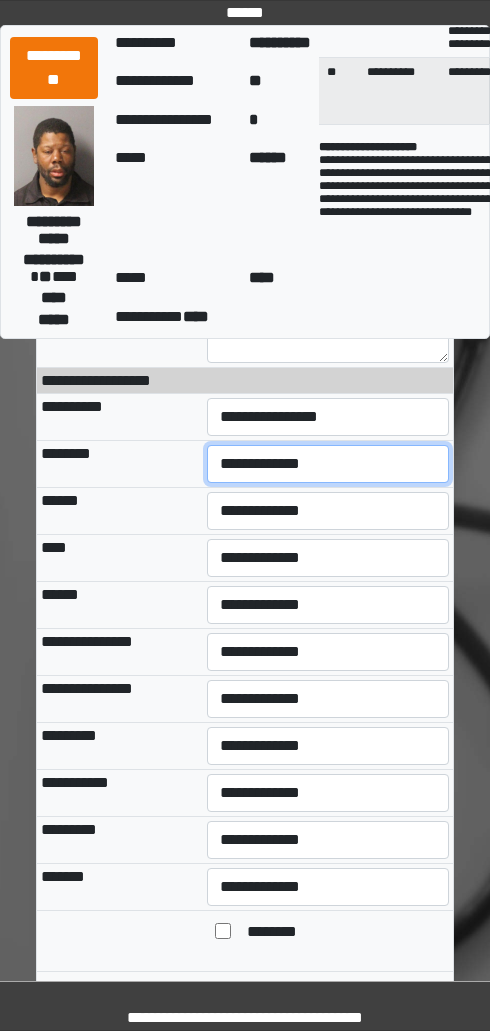 click on "**********" at bounding box center (328, 464) 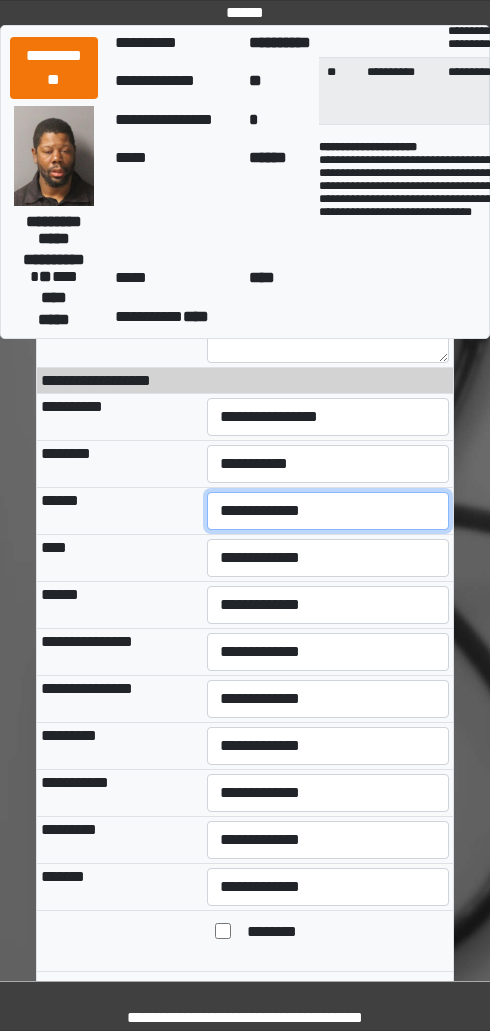 click on "**********" at bounding box center (328, 511) 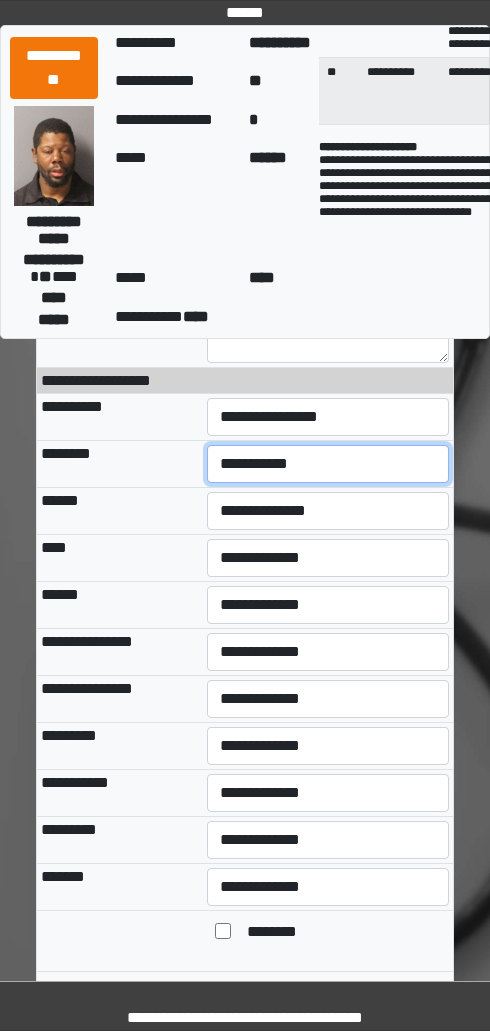 click on "**********" at bounding box center (328, 464) 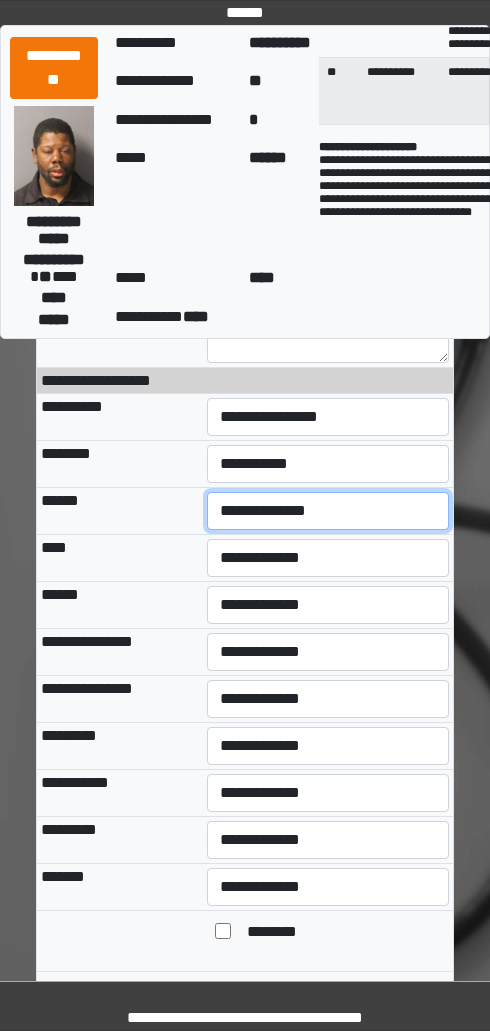 click on "**********" at bounding box center (328, 511) 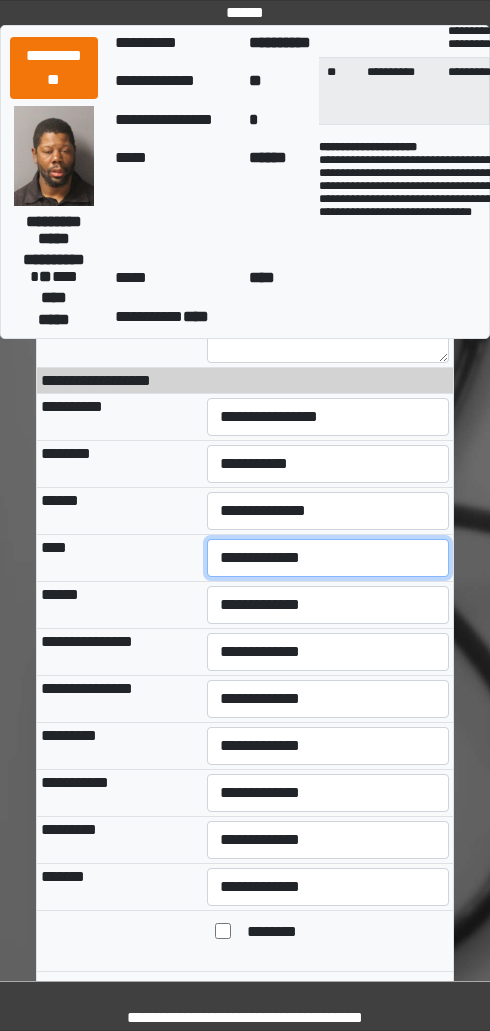 click on "**********" at bounding box center [328, 558] 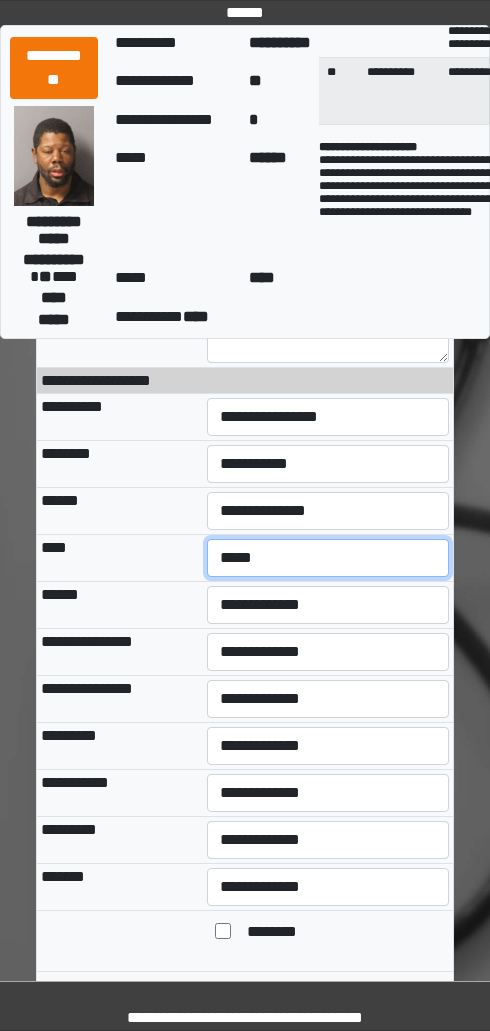 click on "**********" at bounding box center [328, 558] 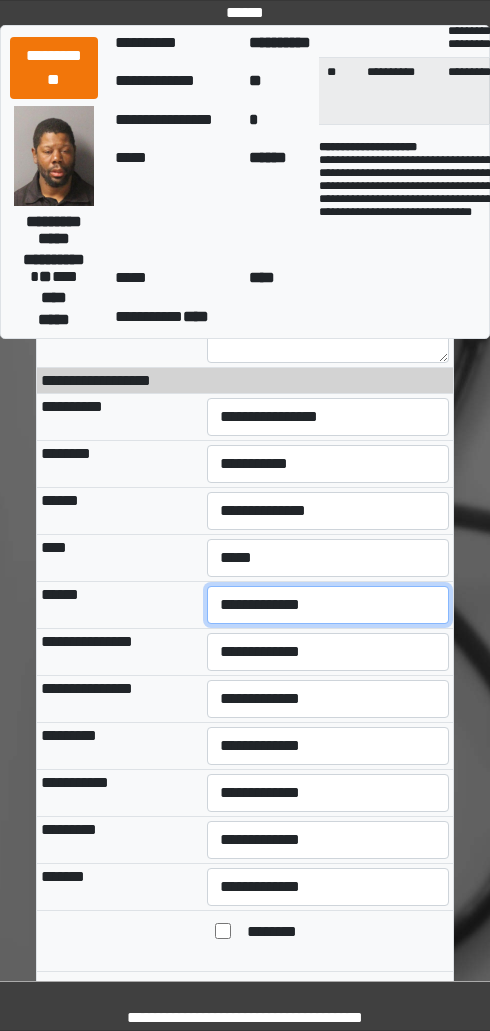 click on "**********" at bounding box center [328, 605] 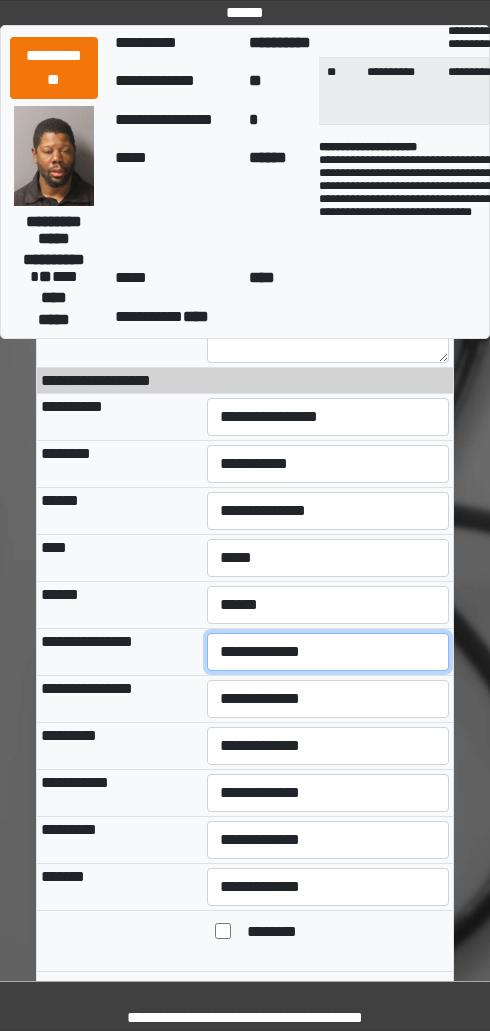 click on "**********" at bounding box center (328, 652) 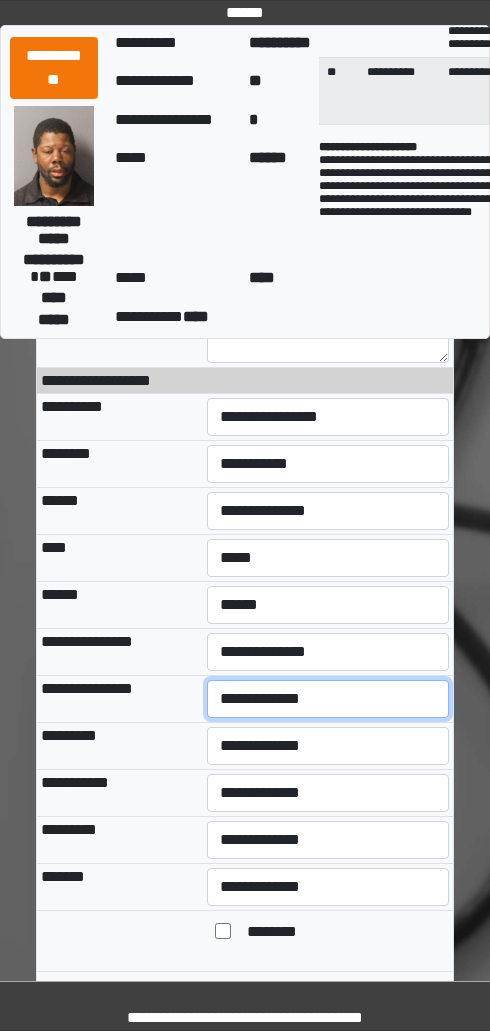 click on "**********" at bounding box center (328, 699) 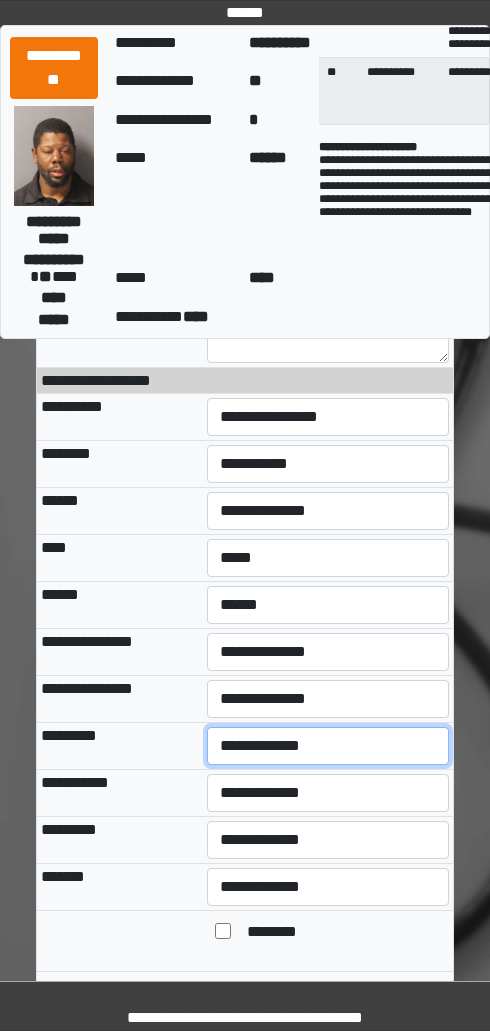 click on "**********" at bounding box center (328, 746) 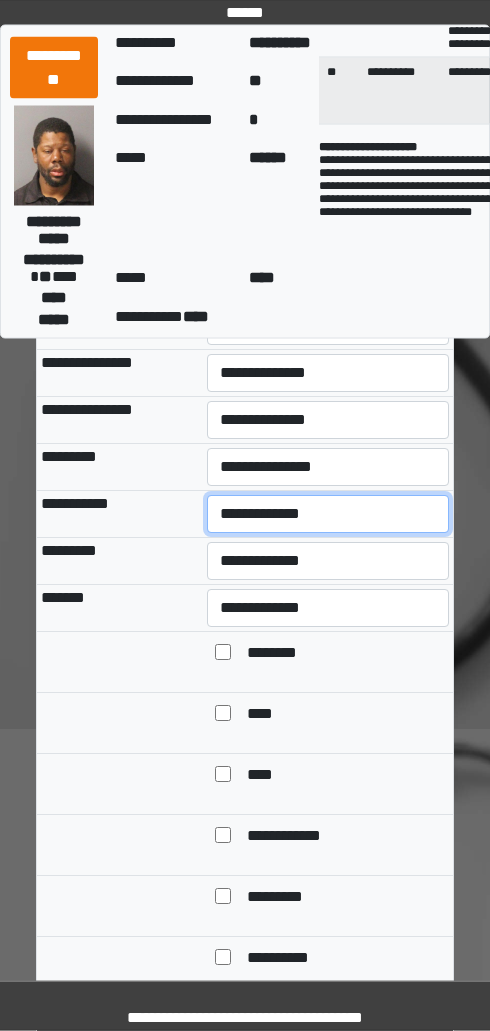 click on "**********" at bounding box center (328, 515) 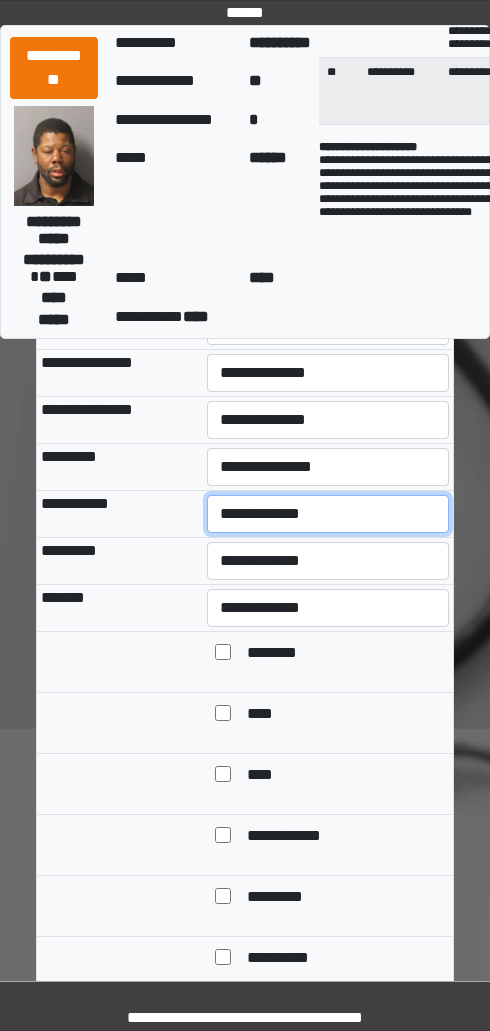 select on "***" 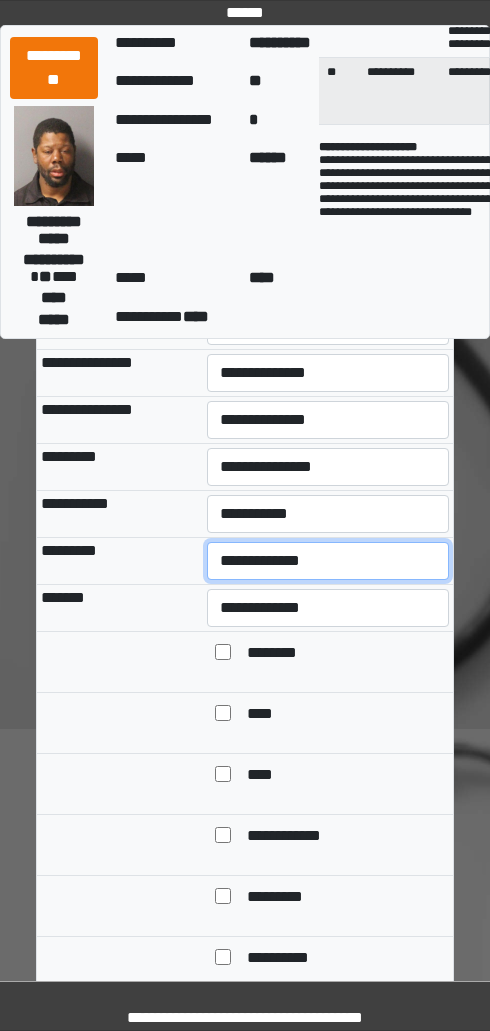 click on "**********" at bounding box center [328, 561] 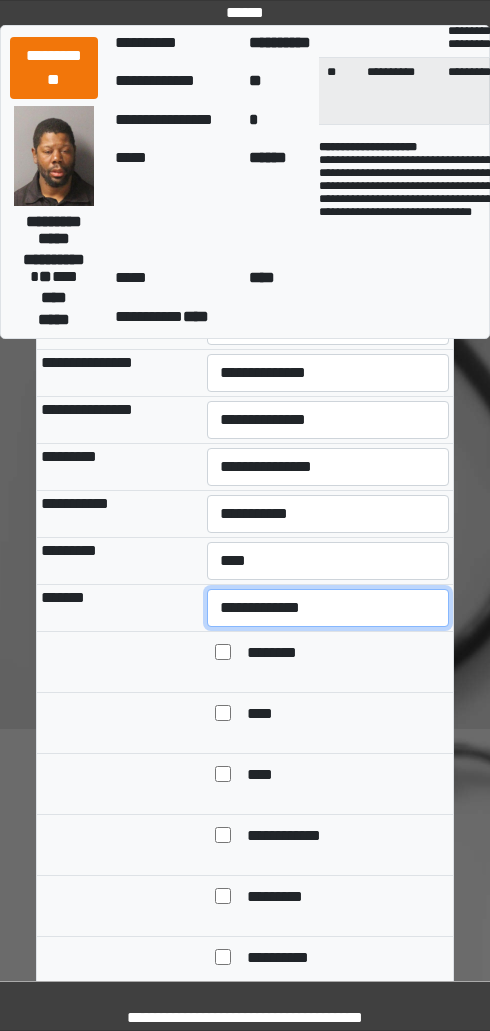 click on "**********" at bounding box center (328, 608) 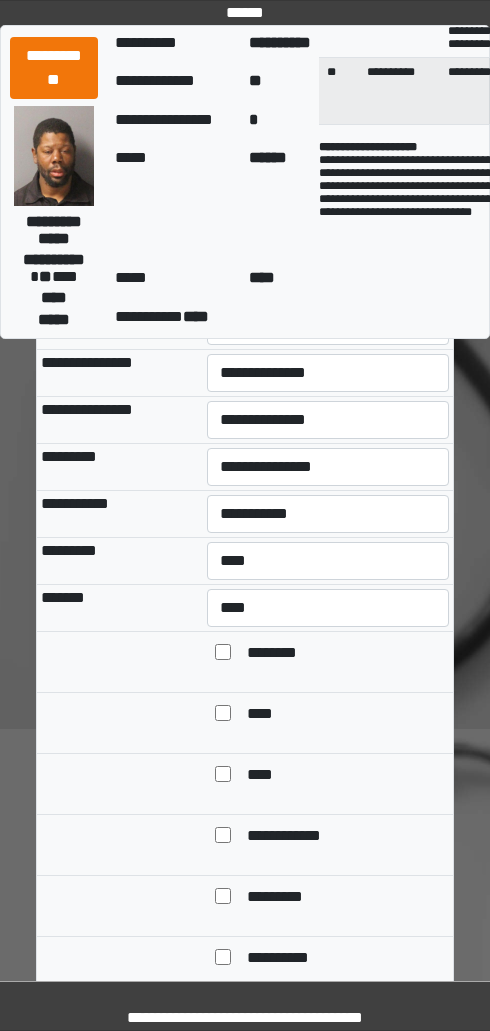 click on "****" at bounding box center (262, 776) 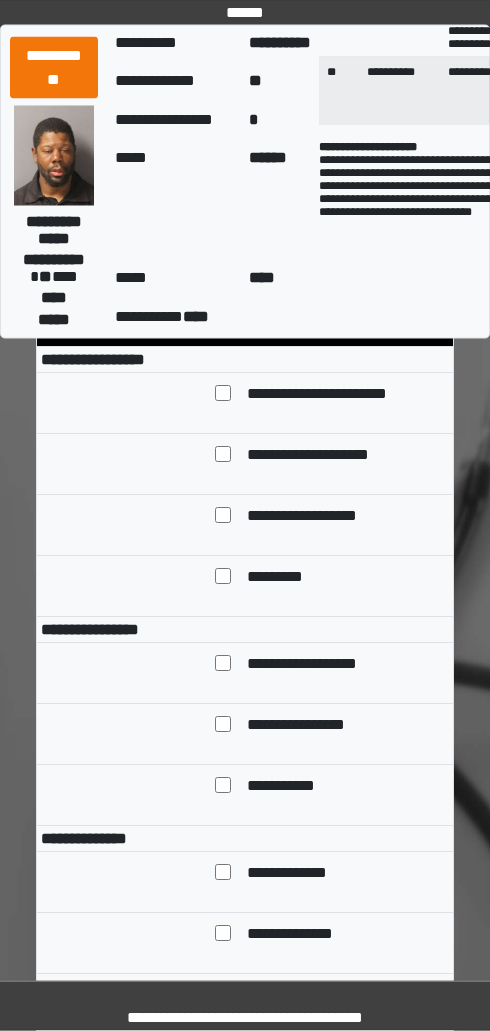 scroll, scrollTop: 2252, scrollLeft: 0, axis: vertical 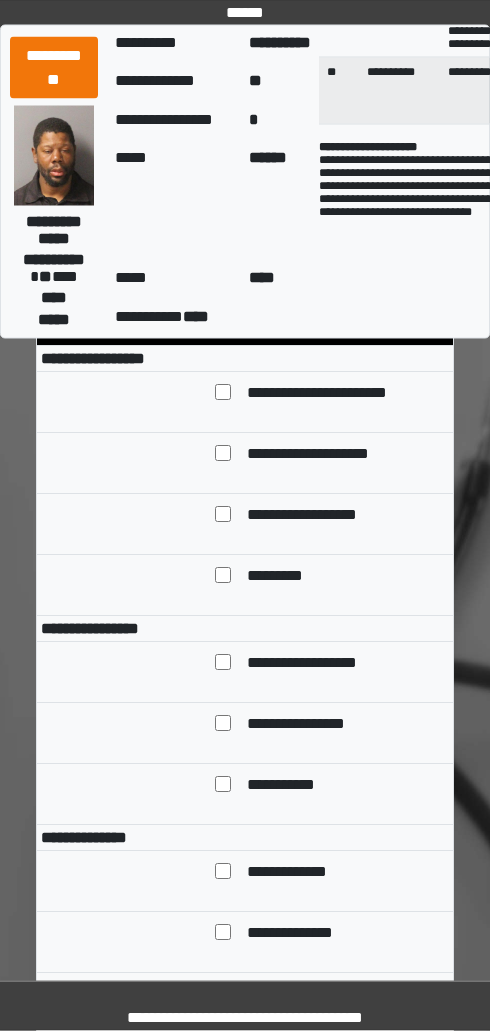 click on "**********" at bounding box center [319, 517] 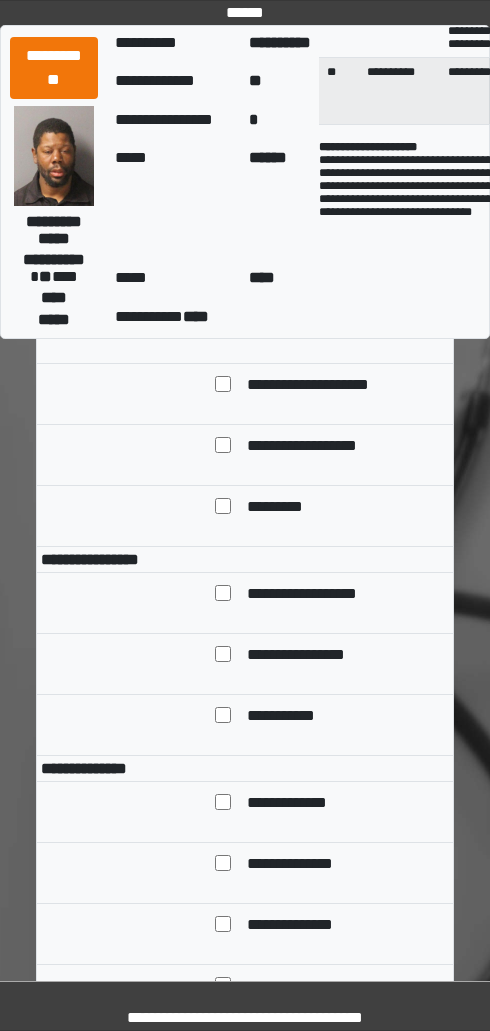 scroll, scrollTop: 2384, scrollLeft: 0, axis: vertical 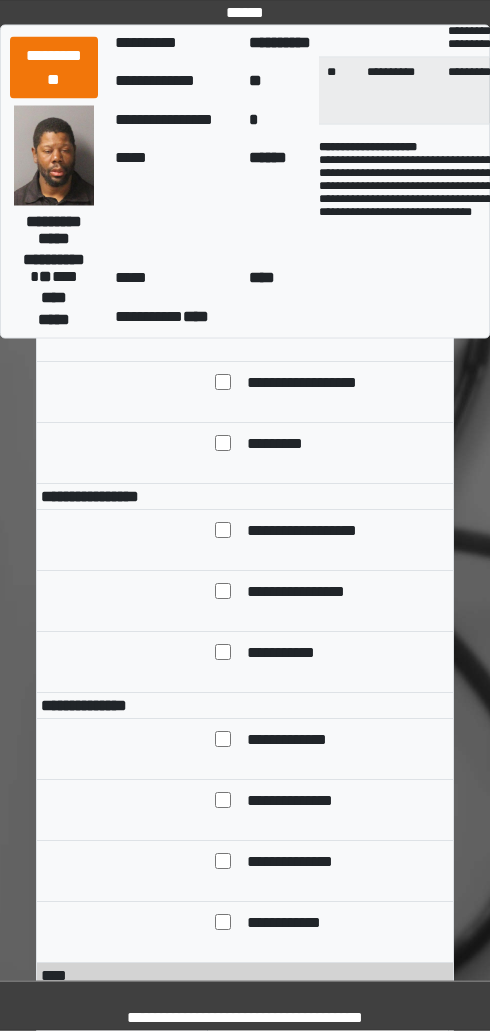 click on "**********" at bounding box center (324, 533) 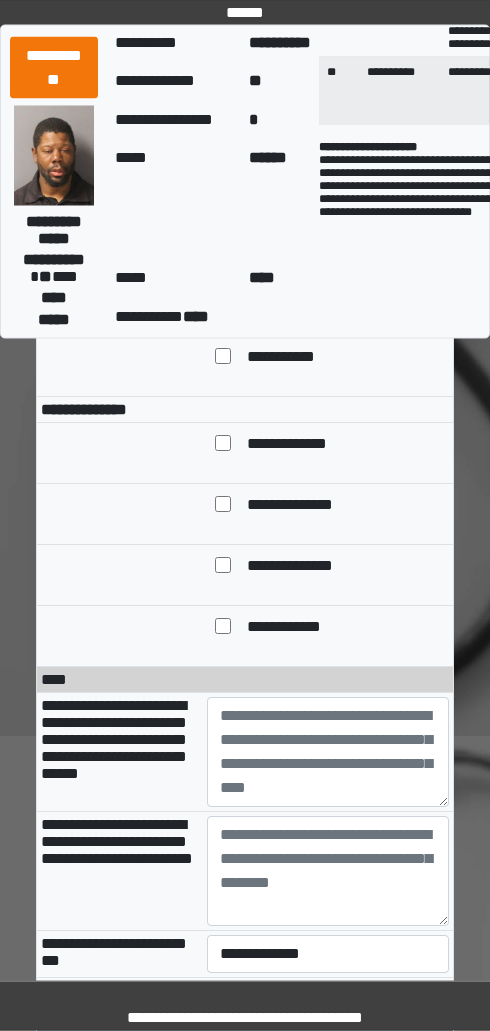 scroll, scrollTop: 2682, scrollLeft: 0, axis: vertical 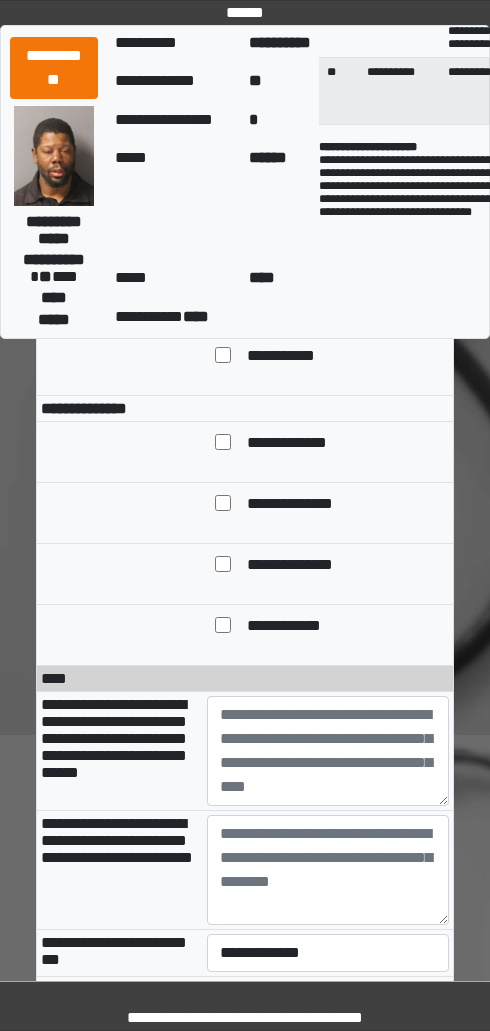 click at bounding box center (223, 566) 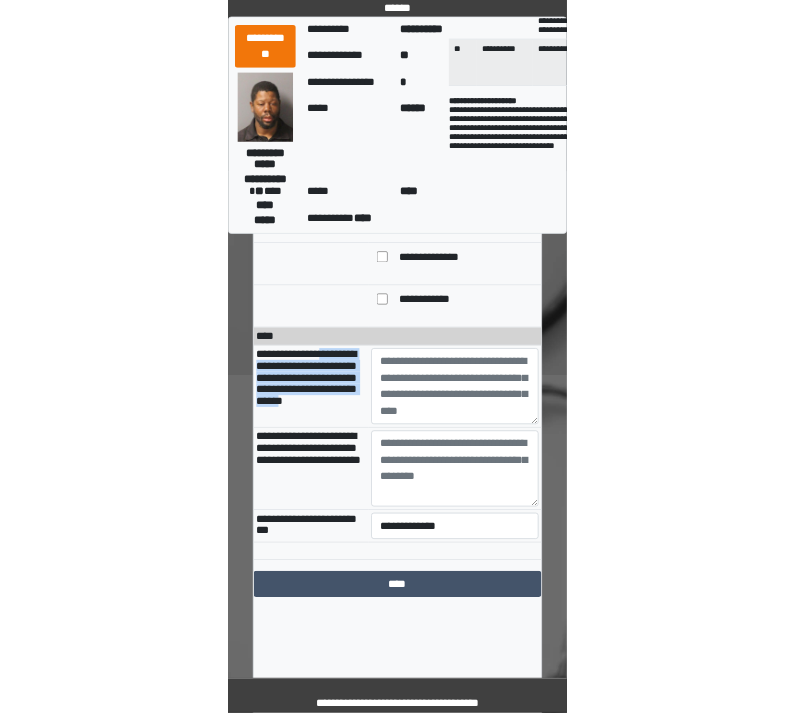 scroll, scrollTop: 3173, scrollLeft: 0, axis: vertical 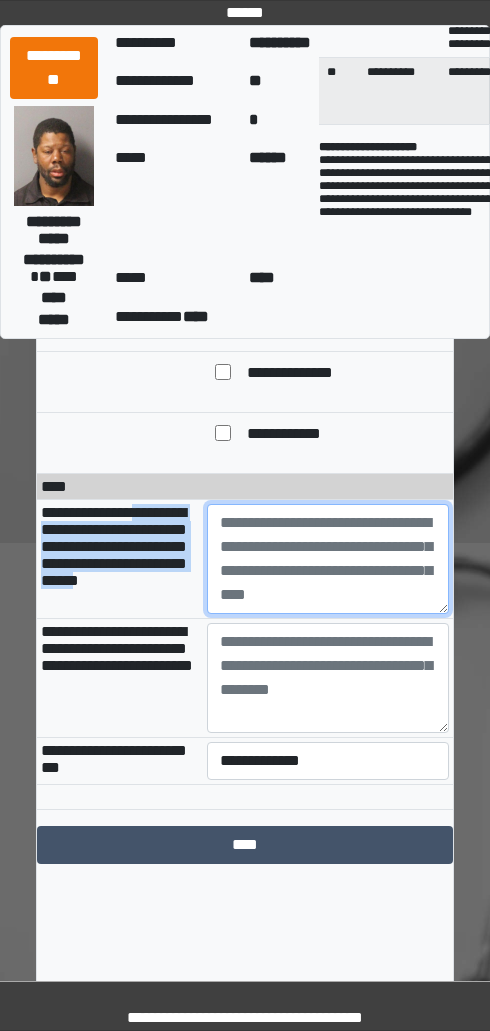 click at bounding box center (328, 559) 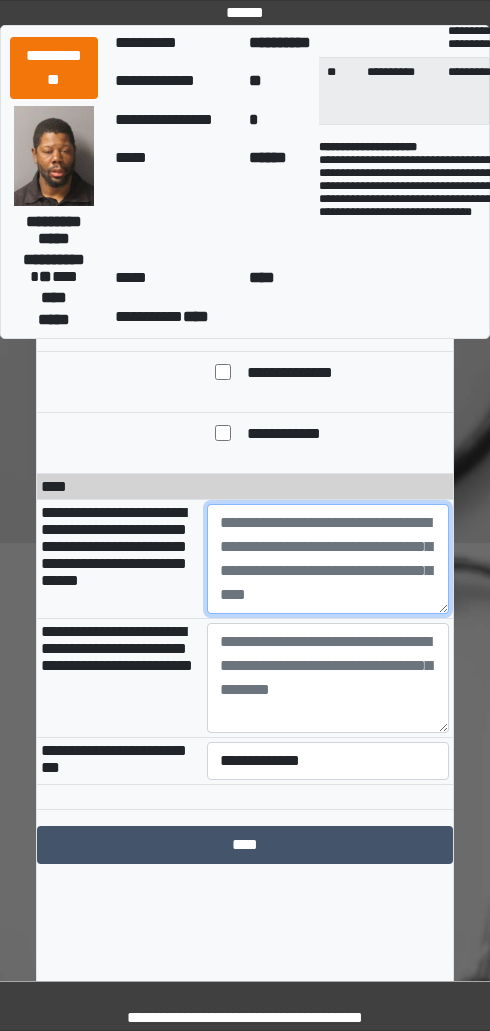 click at bounding box center (328, 559) 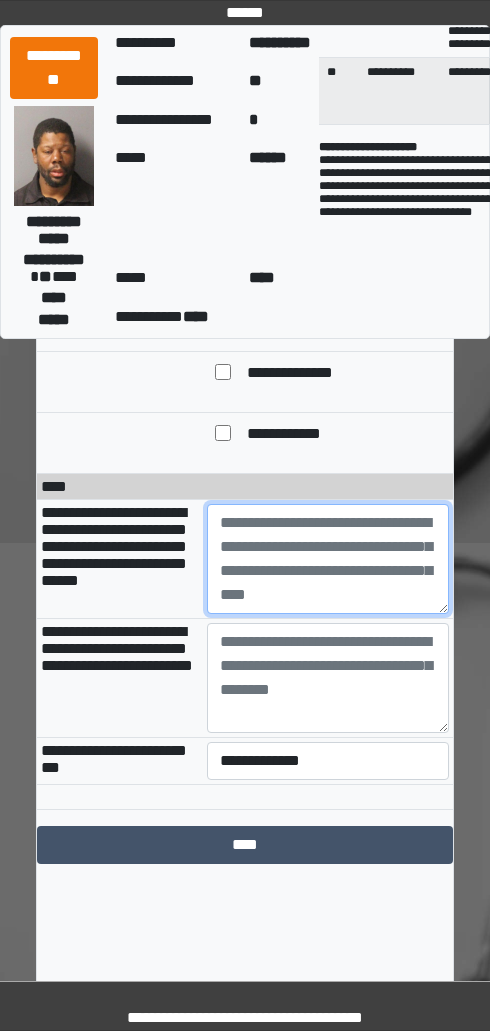 paste on "**********" 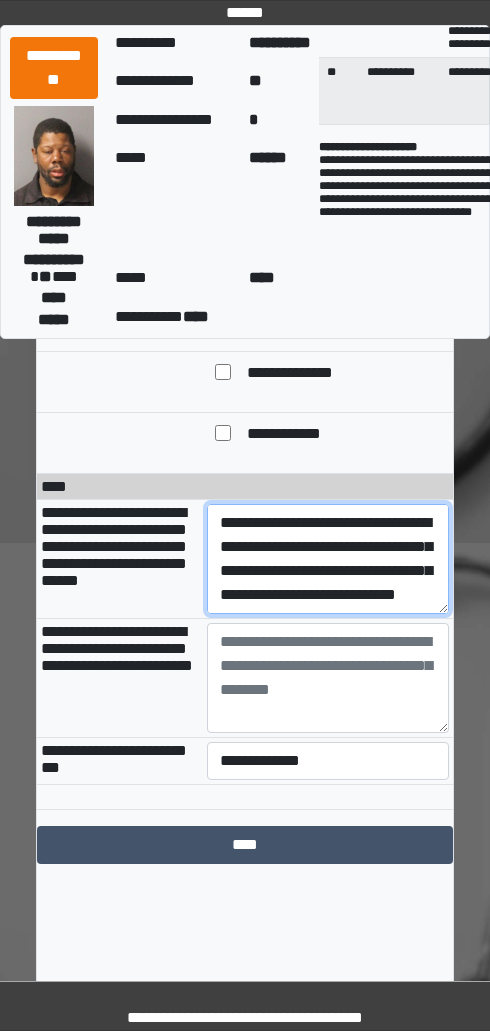 scroll, scrollTop: 240, scrollLeft: 0, axis: vertical 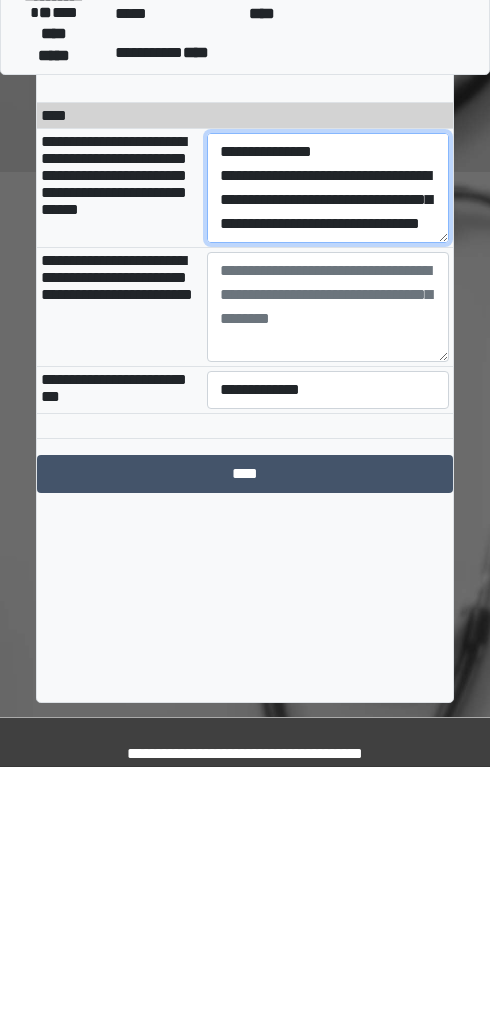 click on "**********" at bounding box center [328, 452] 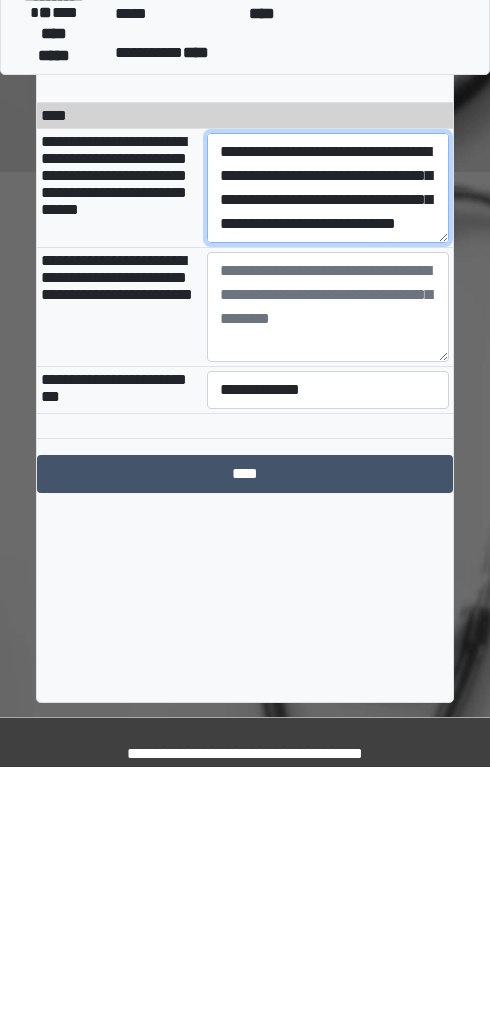 scroll, scrollTop: 0, scrollLeft: 0, axis: both 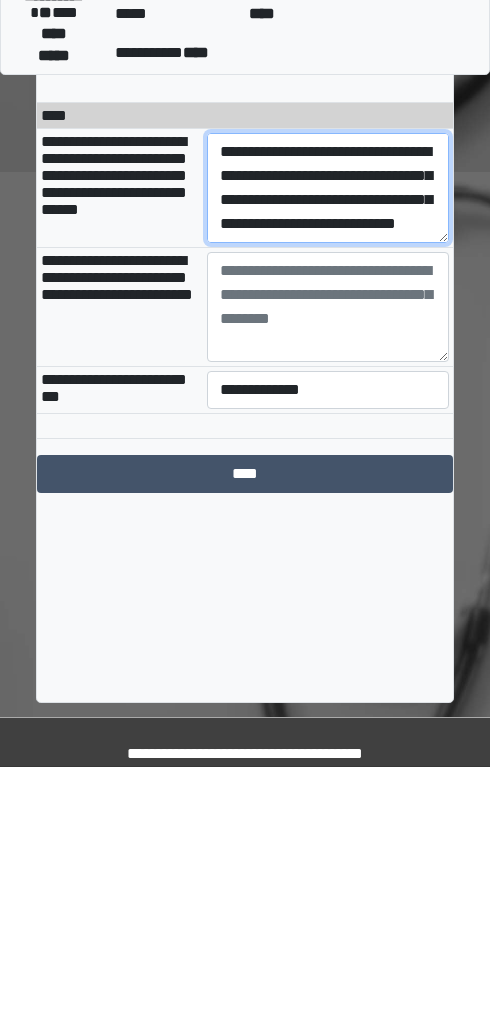type on "**********" 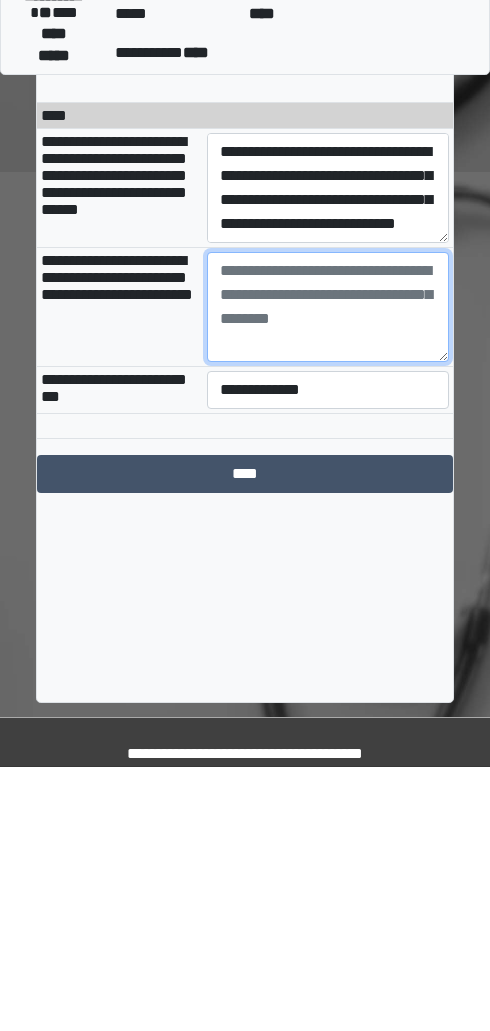 click at bounding box center (328, 571) 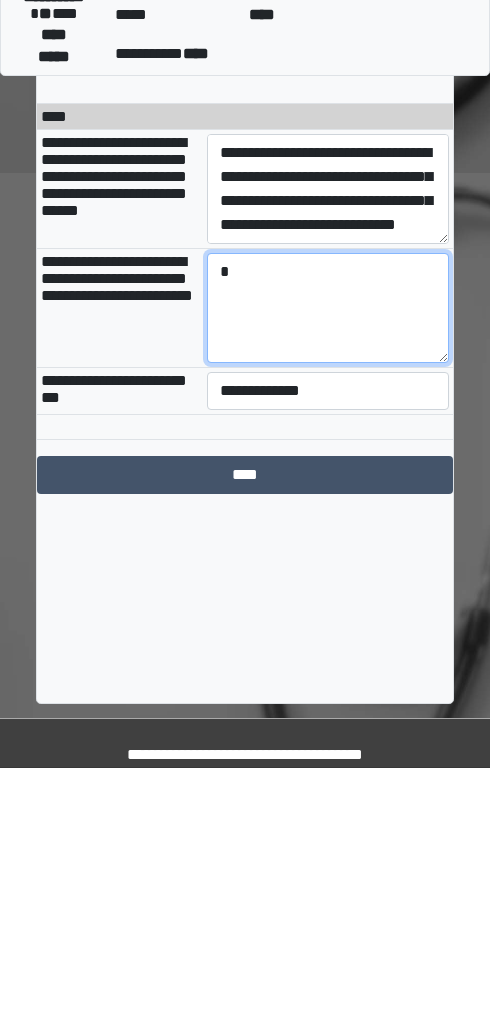 scroll, scrollTop: 2981, scrollLeft: 0, axis: vertical 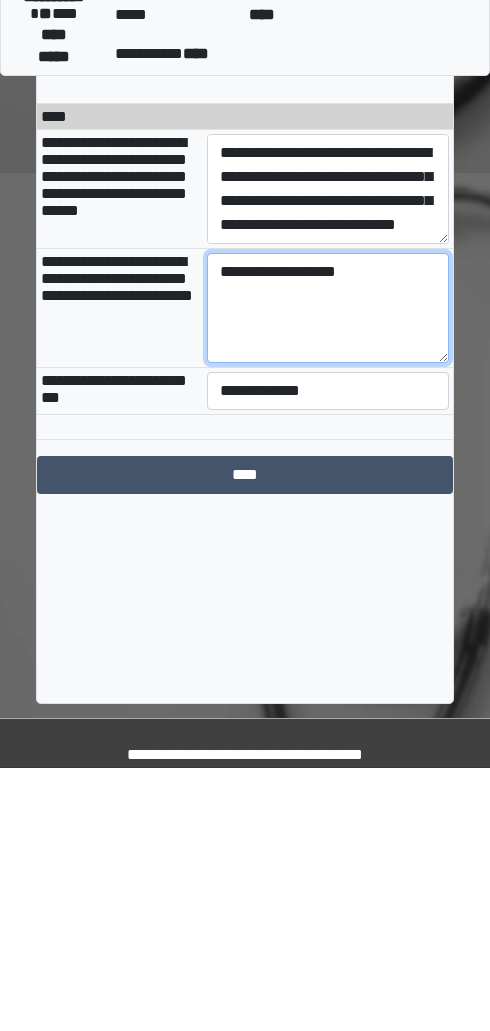 type on "**********" 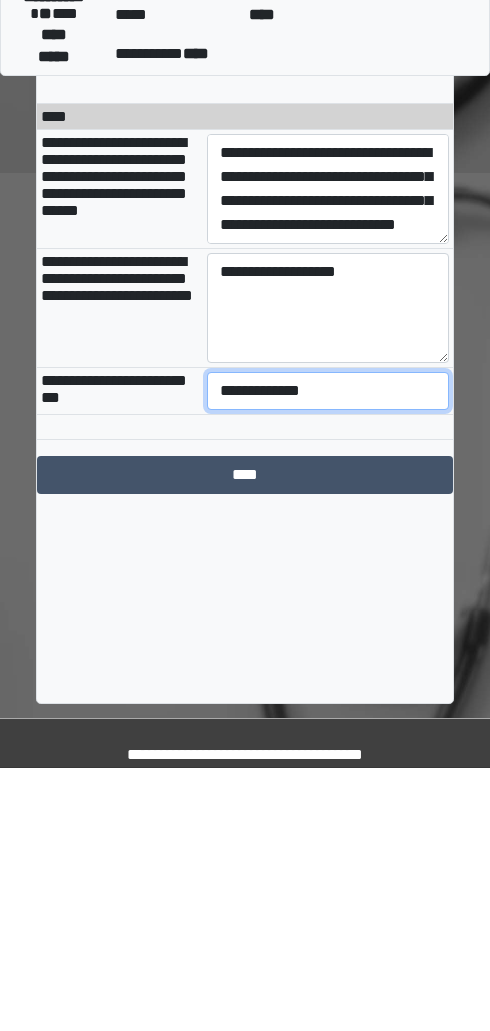 click on "**********" at bounding box center [328, 654] 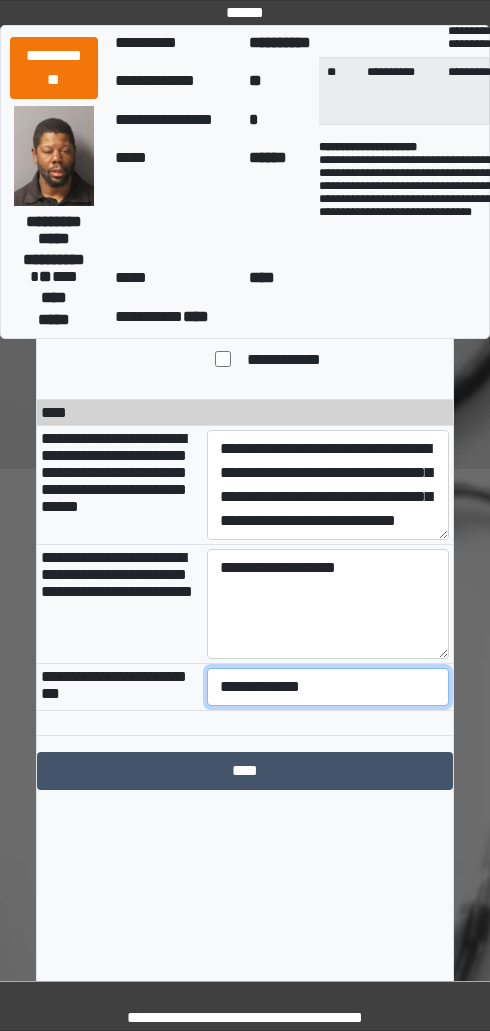 select on "***" 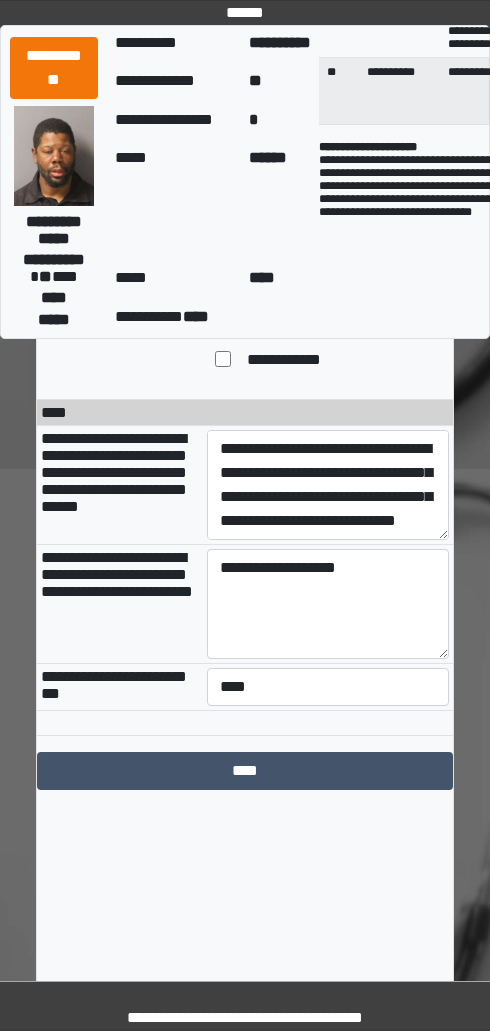 click on "****" at bounding box center (245, 771) 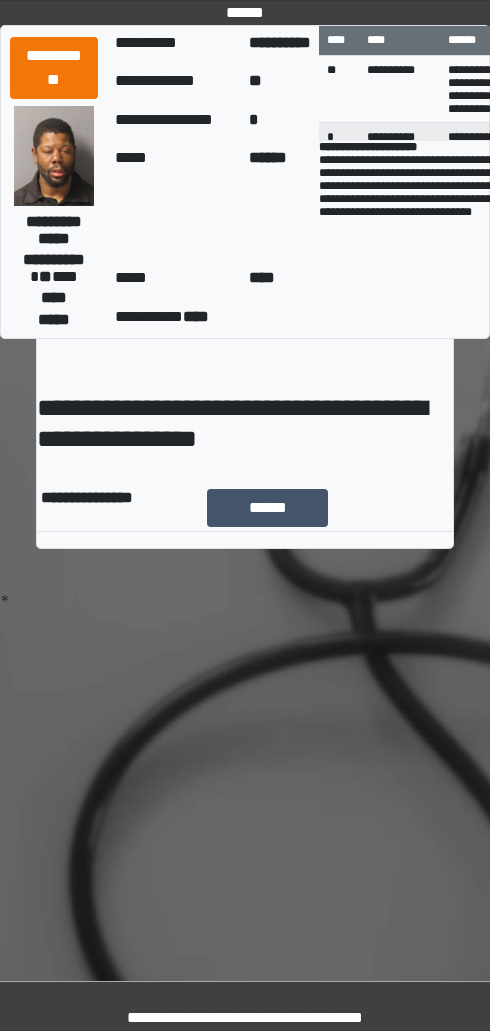 scroll, scrollTop: 0, scrollLeft: 0, axis: both 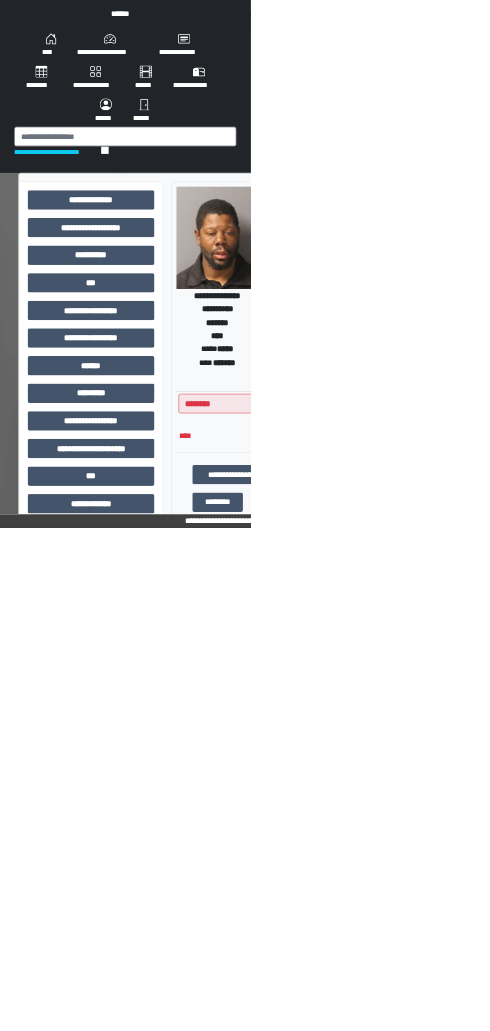 click on "***" at bounding box center (178, 553) 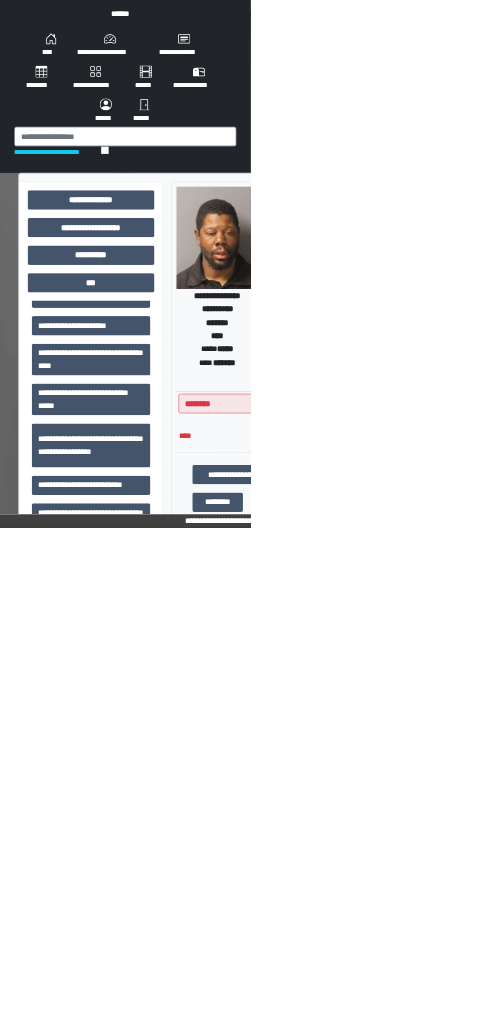 scroll, scrollTop: 382, scrollLeft: 0, axis: vertical 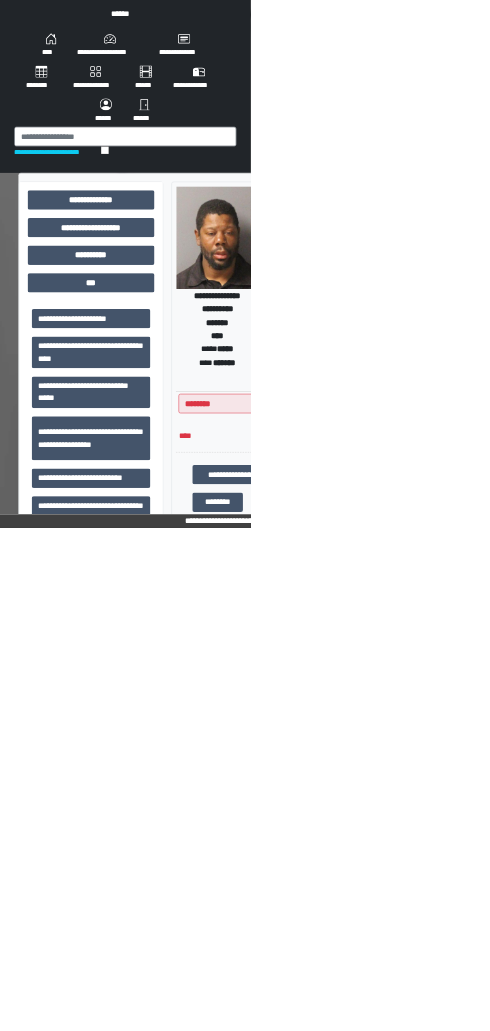 click on "**********" at bounding box center (178, 857) 